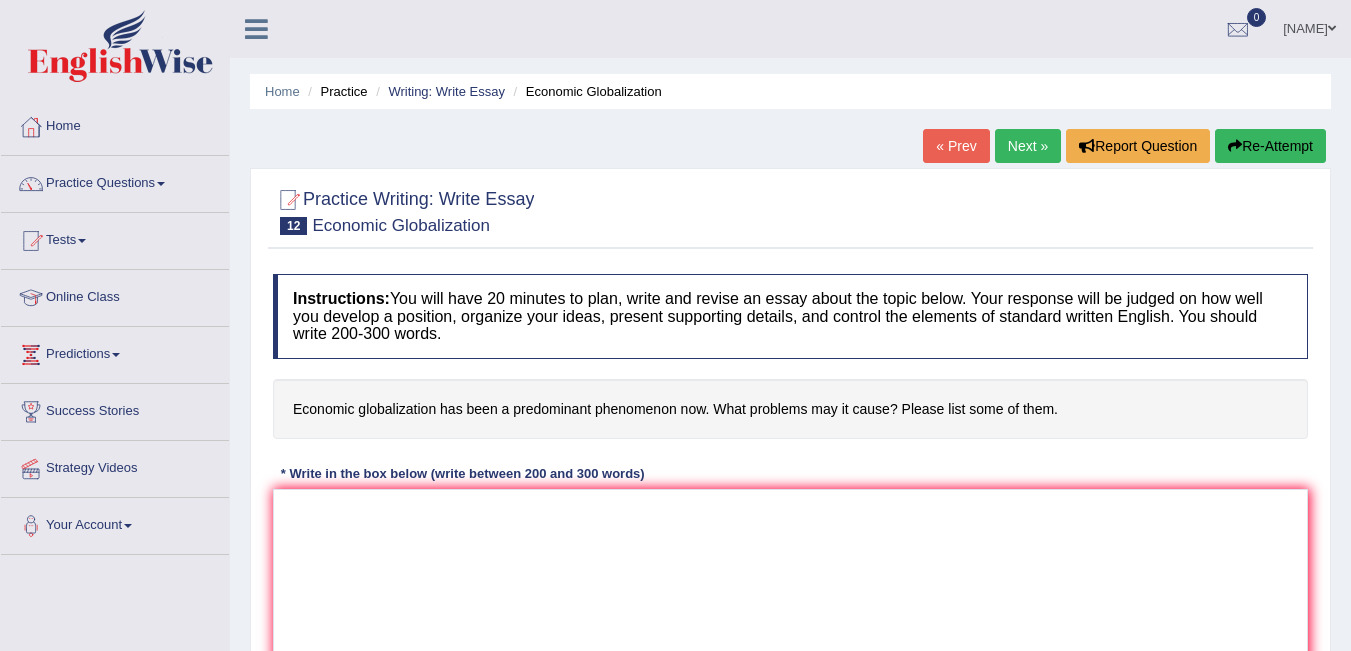 scroll, scrollTop: 0, scrollLeft: 0, axis: both 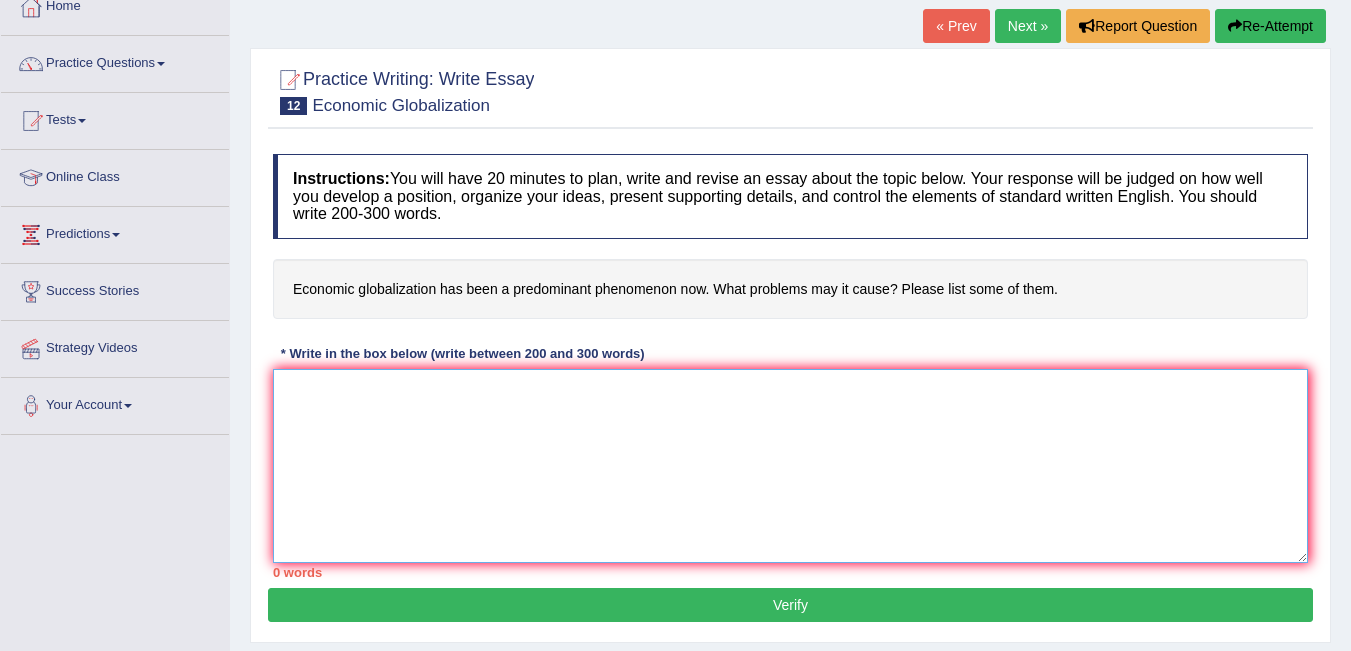 click at bounding box center (790, 466) 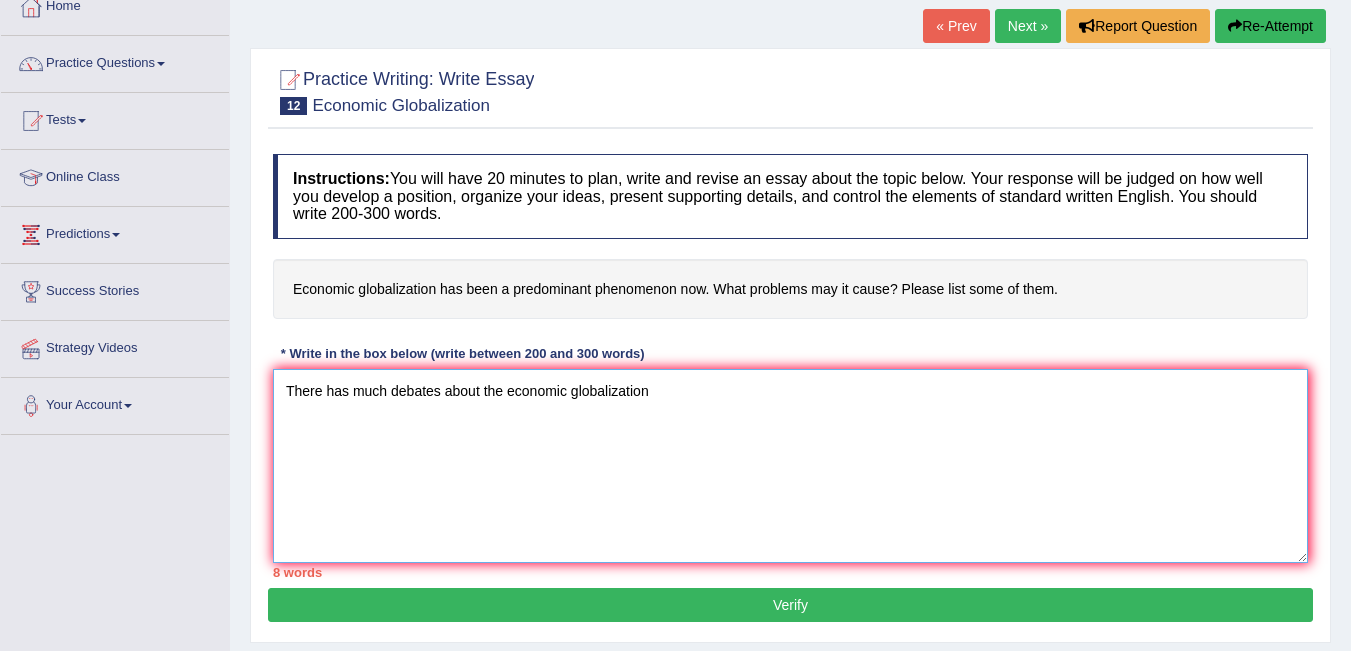 click on "There has much debates about the economic globalization" at bounding box center [790, 466] 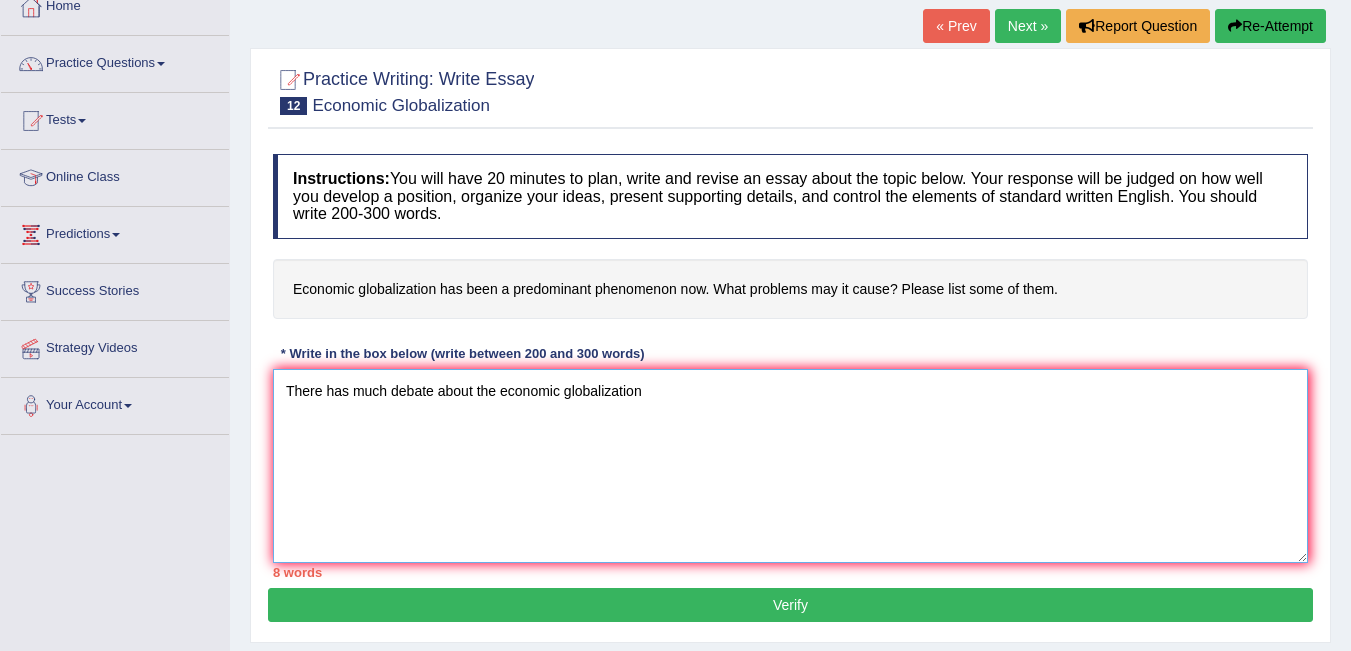 click on "There has much debate about the economic globalization" at bounding box center [790, 466] 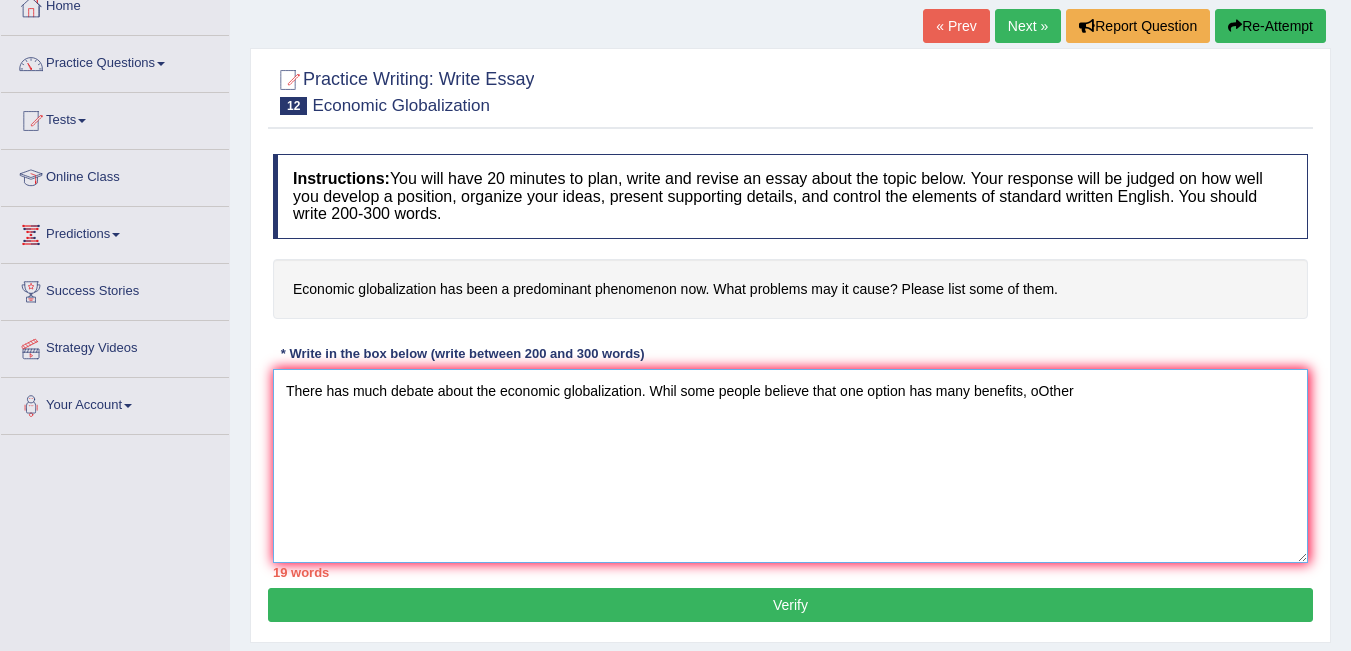click on "There has much debate about the economic globalization. Whil some people believe that one option has many benefits, oOther" at bounding box center (790, 466) 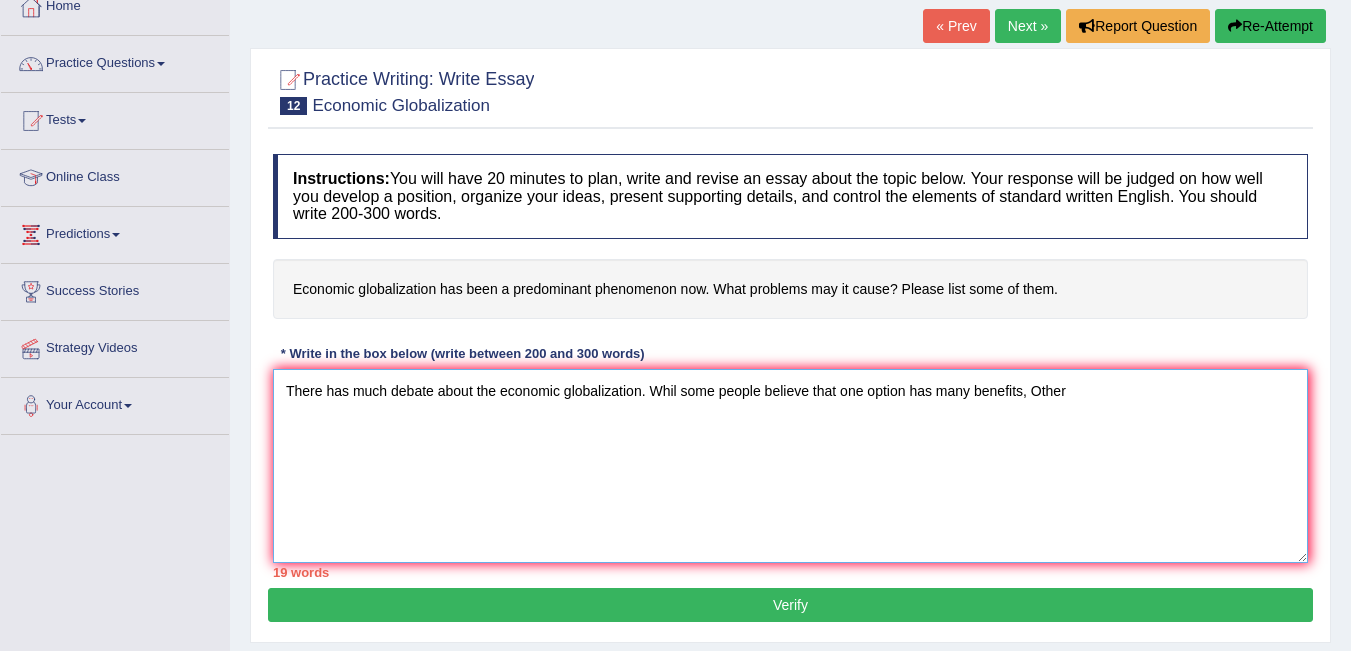 click on "There has much debate about the economic globalization. Whil some people believe that one option has many benefits, Other" at bounding box center [790, 466] 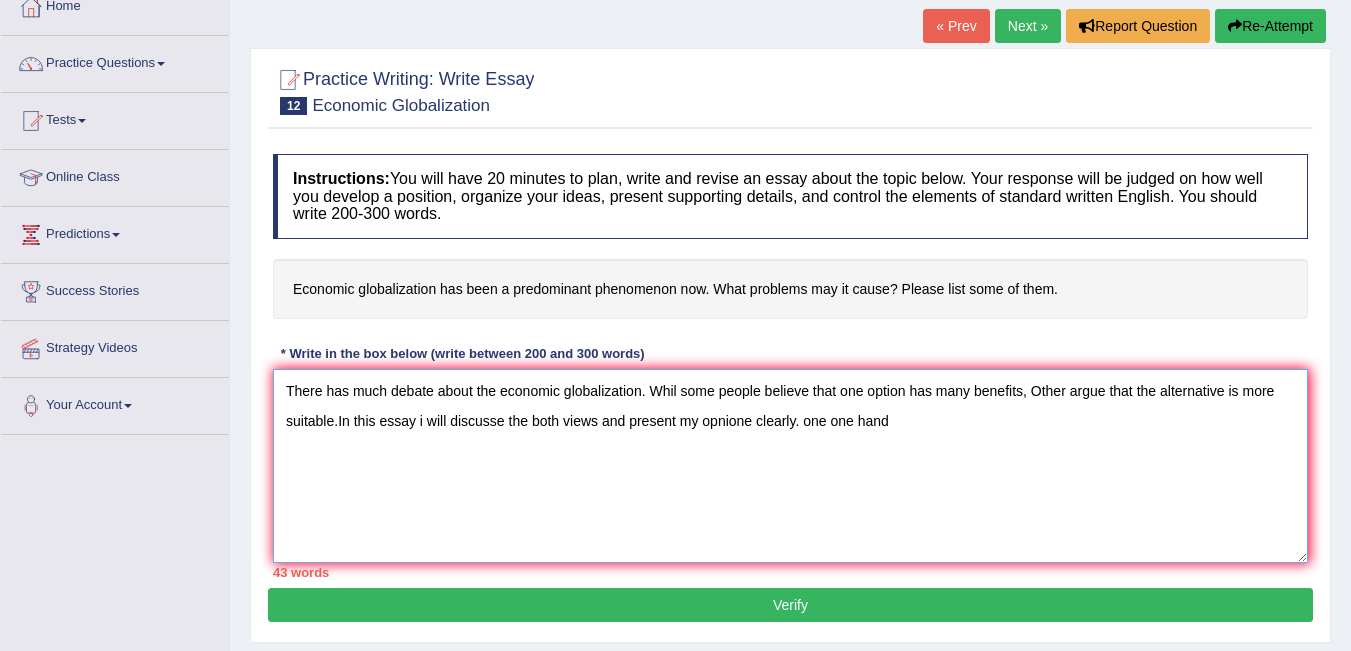 click on "There has much debate about the economic globalization. Whil some people believe that one option has many benefits, Other argue that the alternative is more suitable.In this essay i will discusse the both views and present my opnione clearly. one one hand" at bounding box center (790, 466) 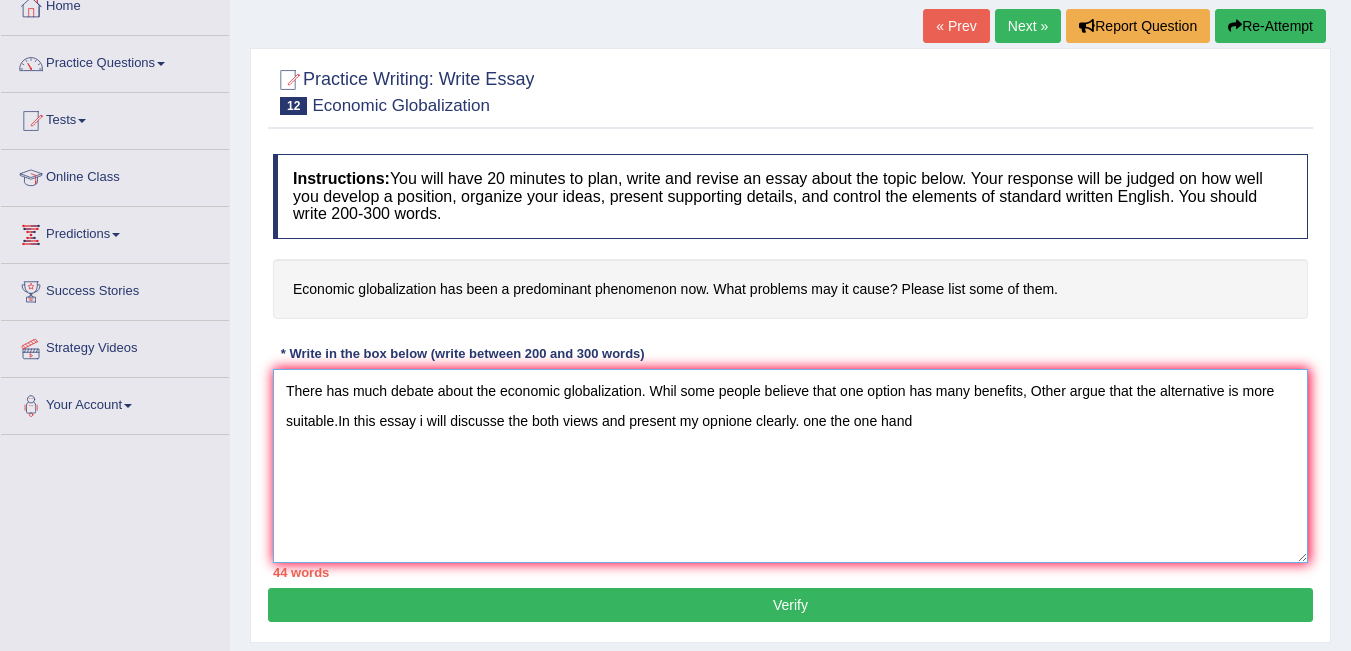 click on "There has much debate about the economic globalization. Whil some people believe that one option has many benefits, Other argue that the alternative is more suitable.In this essay i will discusse the both views and present my opnione clearly. one the one hand" at bounding box center (790, 466) 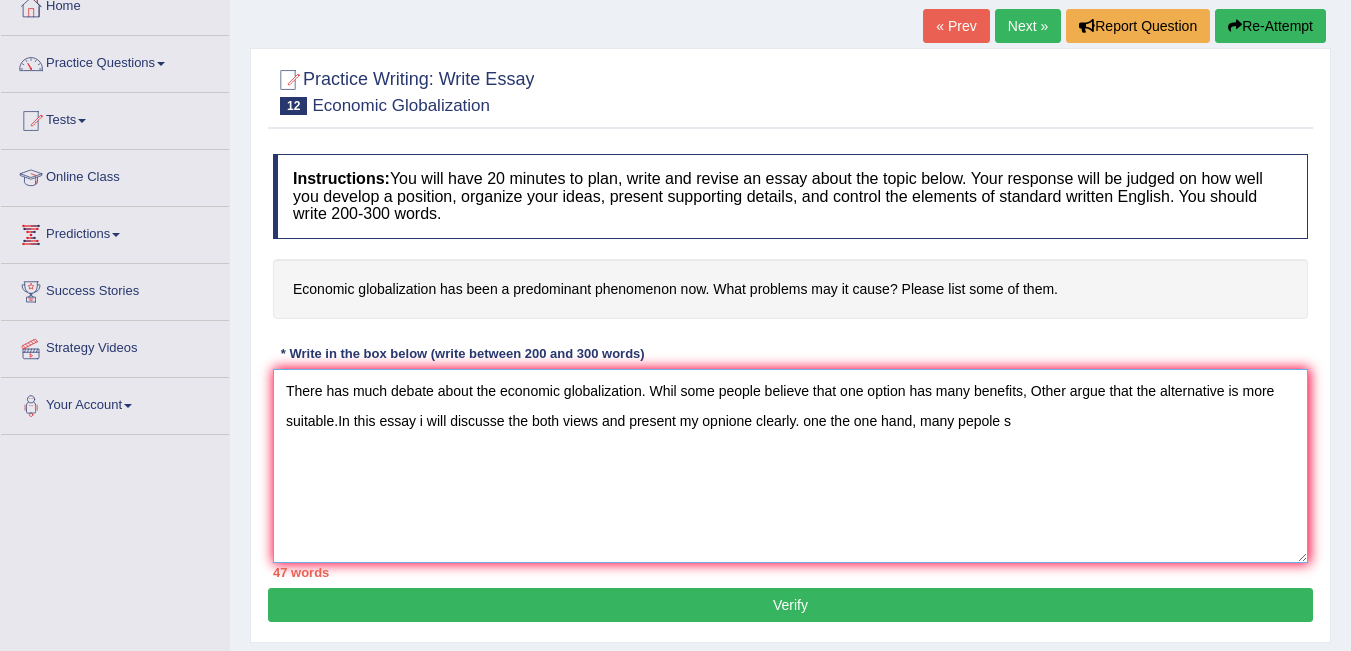 click on "There has much debate about the economic globalization. Whil some people believe that one option has many benefits, Other argue that the alternative is more suitable.In this essay i will discusse the both views and present my opnione clearly. one the one hand, many pepole s" at bounding box center [790, 466] 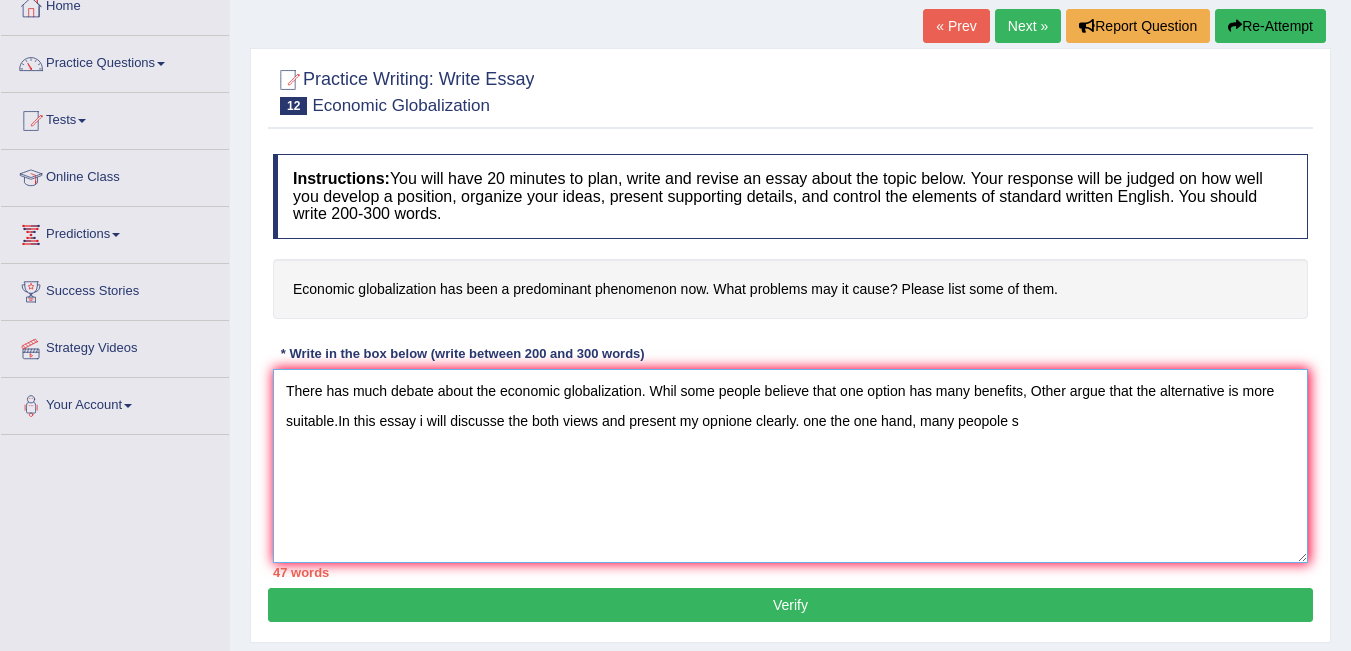 click on "There has much debate about the economic globalization. Whil some people believe that one option has many benefits, Other argue that the alternative is more suitable.In this essay i will discusse the both views and present my opnione clearly. one the one hand, many peopole s" at bounding box center (790, 466) 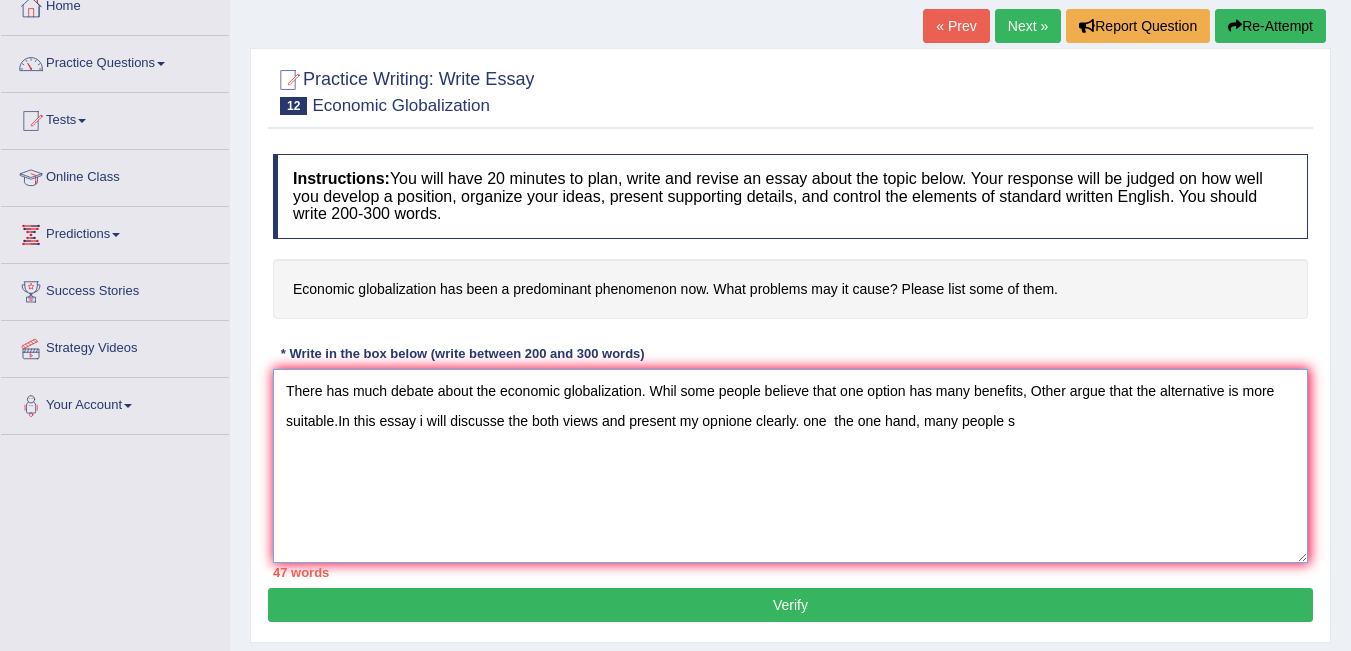 click on "There has much debate about the economic globalization. Whil some people believe that one option has many benefits, Other argue that the alternative is more suitable.In this essay i will discusse the both views and present my opnione clearly. one  the one hand, many people s" at bounding box center (790, 466) 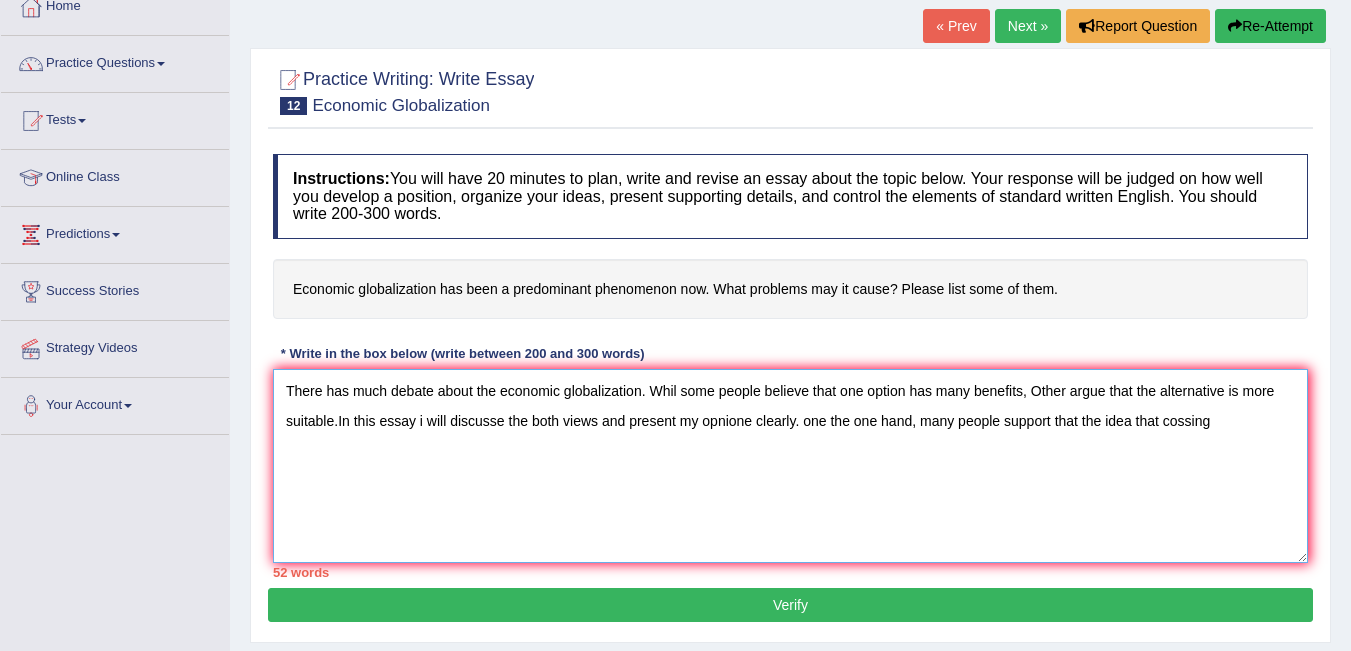 click on "There has much debate about the economic globalization. Whil some people believe that one option has many benefits, Other argue that the alternative is more suitable.In this essay i will discusse the both views and present my opnione clearly. one the one hand, many people support that the idea that cossing" at bounding box center [790, 466] 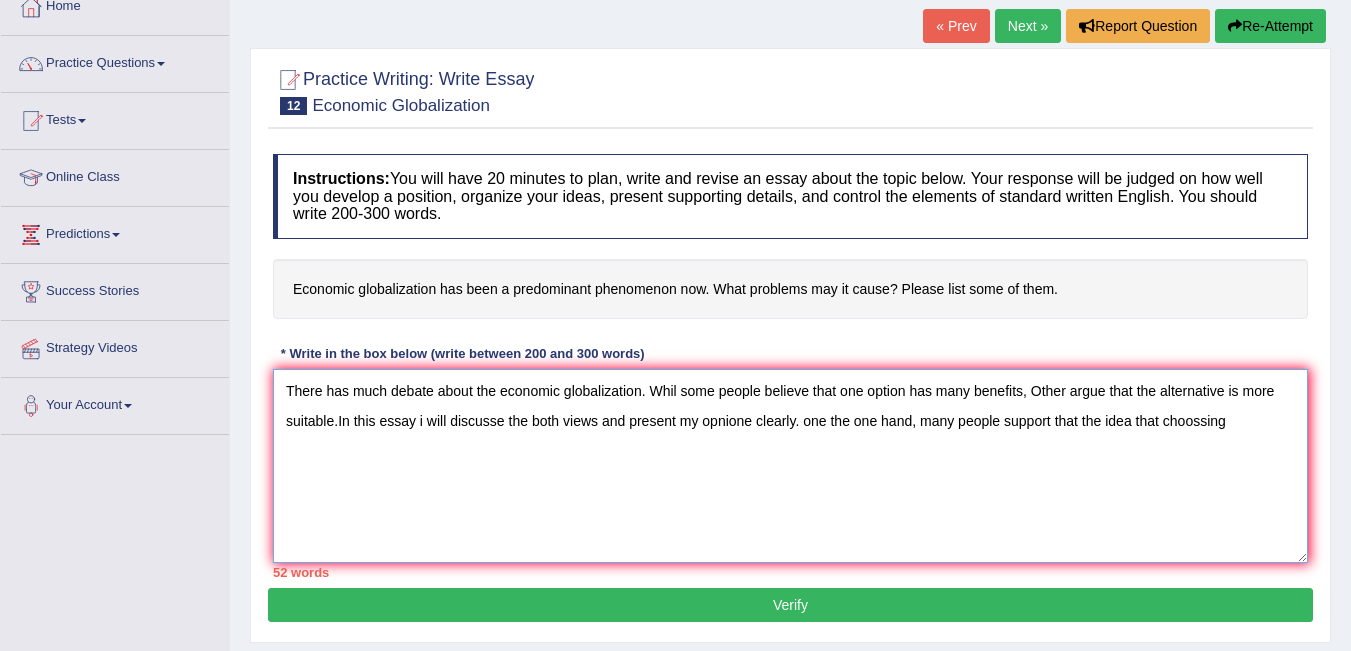 click on "There has much debate about the economic globalization. Whil some people believe that one option has many benefits, Other argue that the alternative is more suitable.In this essay i will discusse the both views and present my opnione clearly. one the one hand, many people support that the idea that choossing" at bounding box center (790, 466) 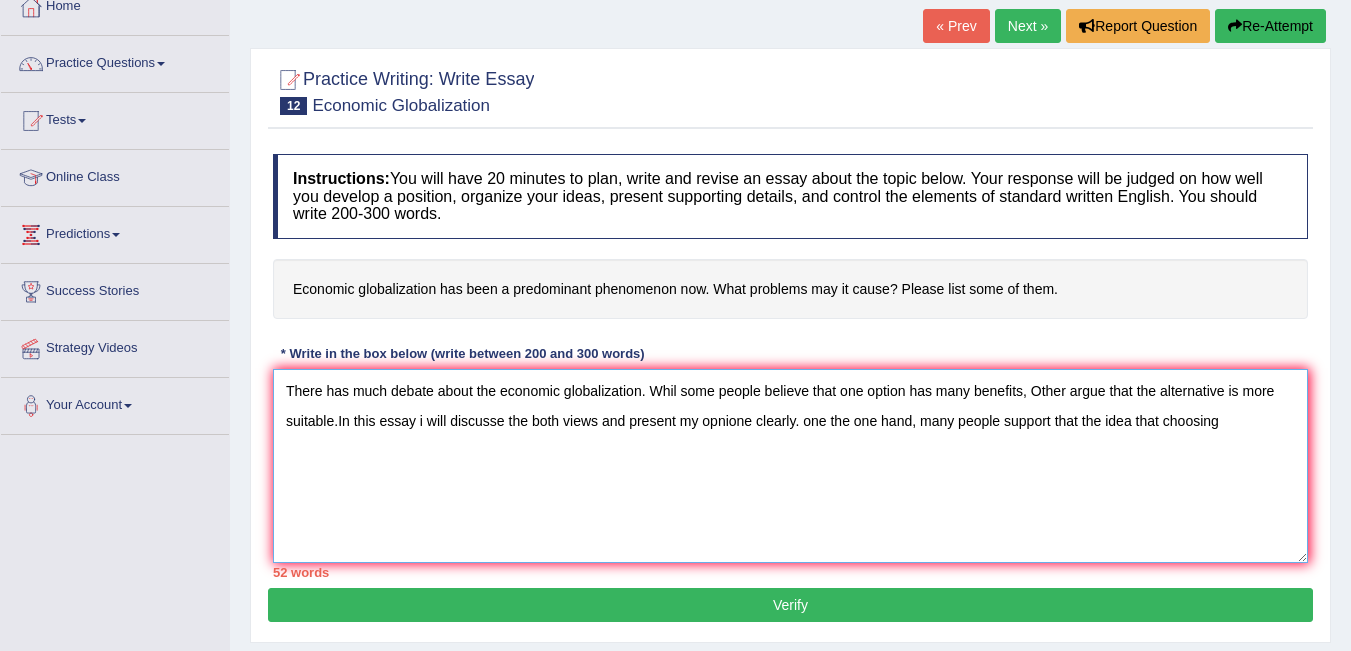 click on "There has much debate about the economic globalization. Whil some people believe that one option has many benefits, Other argue that the alternative is more suitable.In this essay i will discusse the both views and present my opnione clearly. one the one hand, many people support that the idea that choosing" at bounding box center (790, 466) 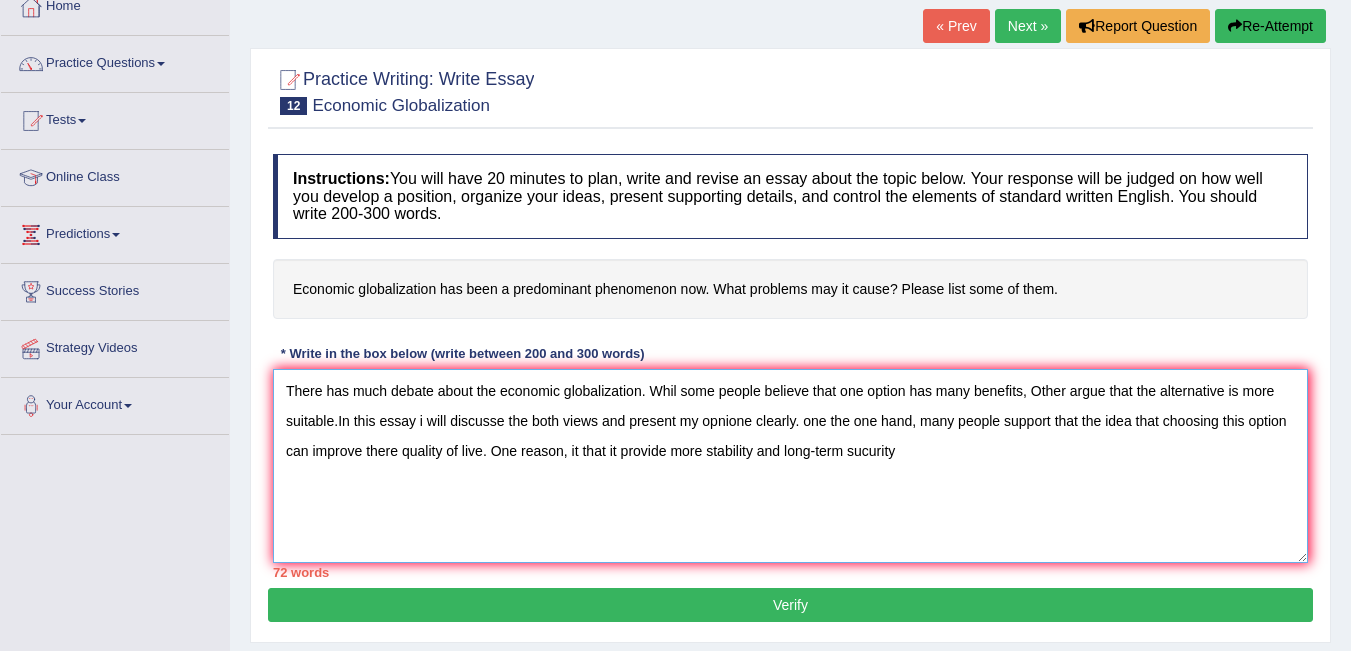 click on "There has much debate about the economic globalization. Whil some people believe that one option has many benefits, Other argue that the alternative is more suitable.In this essay i will discusse the both views and present my opnione clearly. one the one hand, many people support that the idea that choosing this option can improve there quality of live. One reason, it that it provide more stability and long-term sucurity" at bounding box center (790, 466) 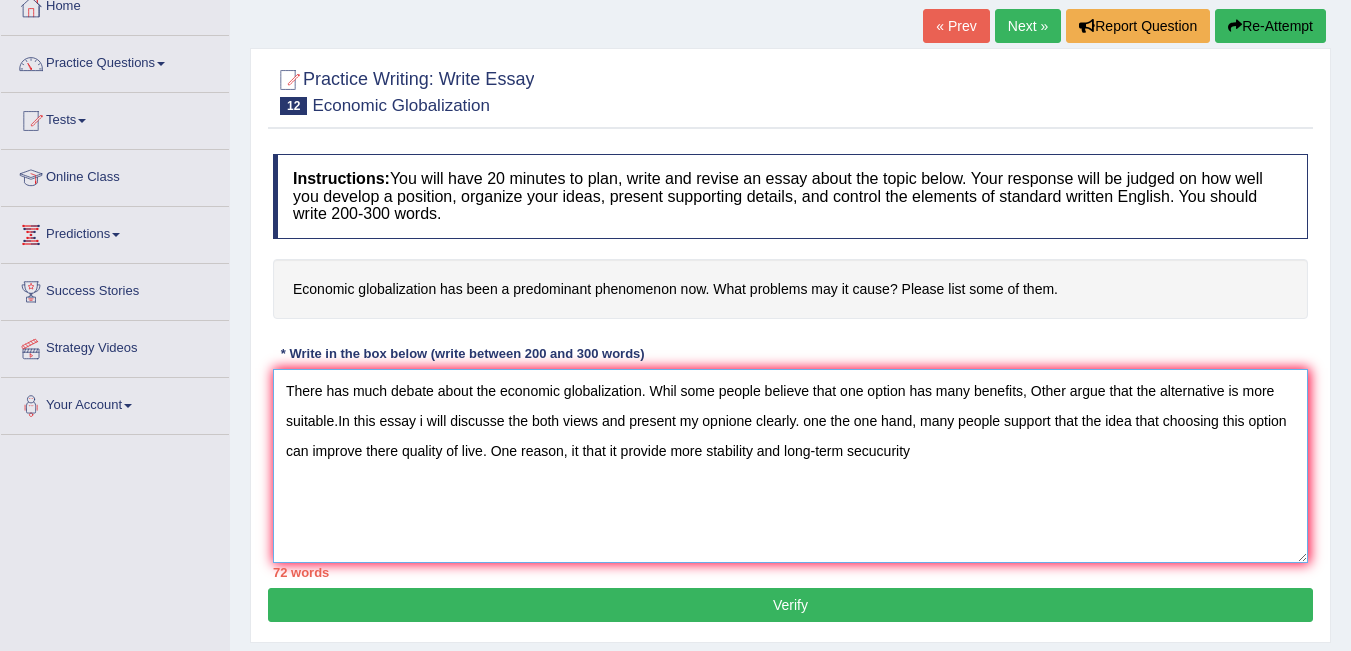 click on "There has much debate about the economic globalization. Whil some people believe that one option has many benefits, Other argue that the alternative is more suitable.In this essay i will discusse the both views and present my opnione clearly. one the one hand, many people support that the idea that choosing this option can improve there quality of live. One reason, it that it provide more stability and long-term secucurity" at bounding box center [790, 466] 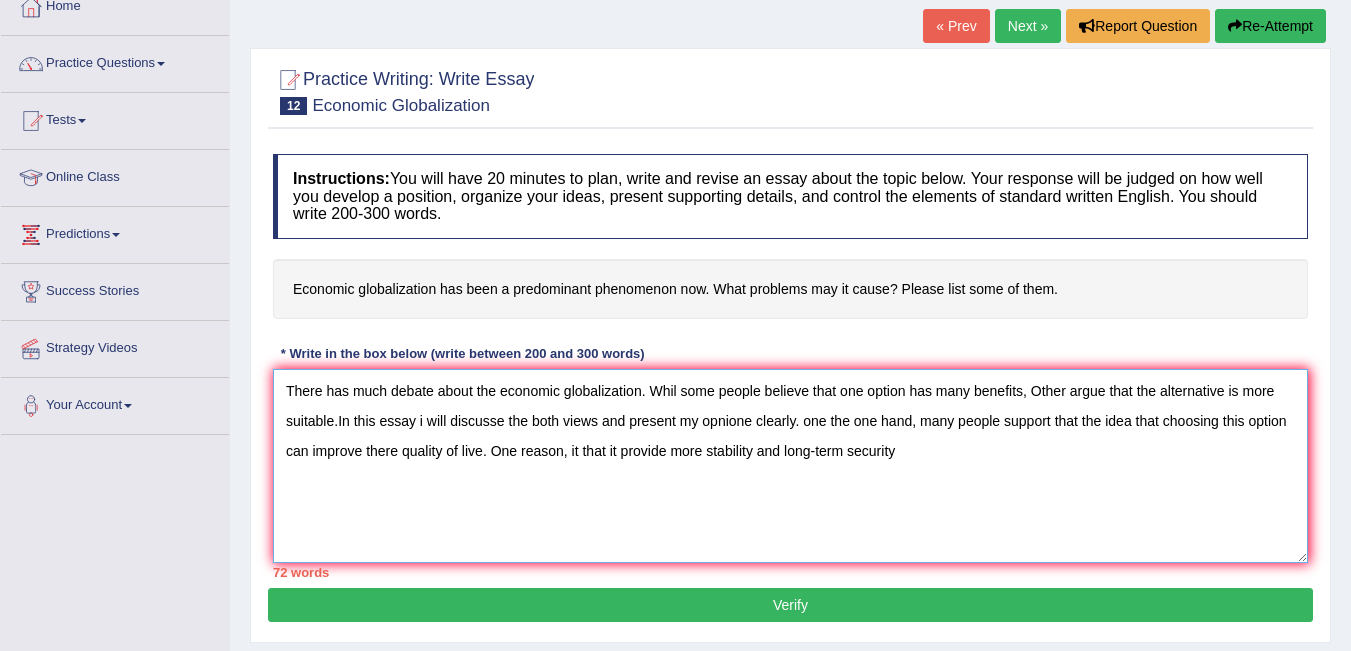 click on "There has much debate about the economic globalization. Whil some people believe that one option has many benefits, Other argue that the alternative is more suitable.In this essay i will discusse the both views and present my opnione clearly. one the one hand, many people support that the idea that choosing this option can improve there quality of live. One reason, it that it provide more stability and long-term security" at bounding box center [790, 466] 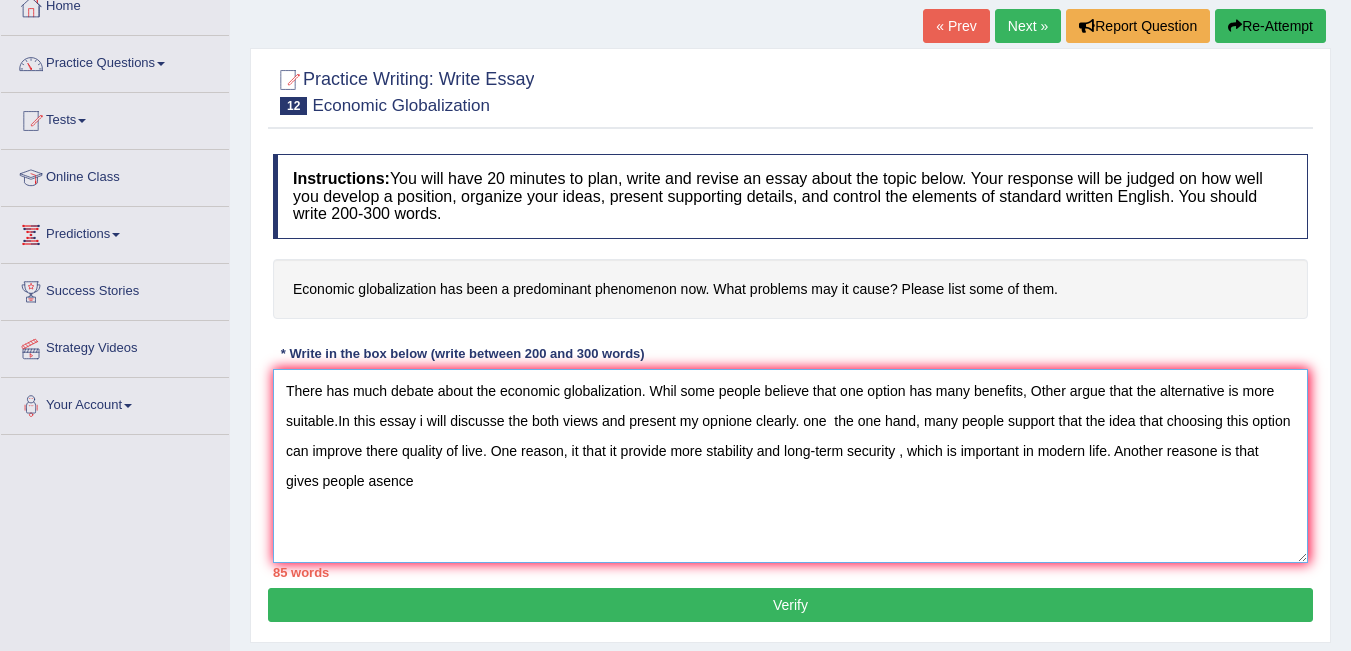 click on "There has much debate about the economic globalization. Whil some people believe that one option has many benefits, Other argue that the alternative is more suitable.In this essay i will discusse the both views and present my opnione clearly. one  the one hand, many people support that the idea that choosing this option can improve there quality of live. One reason, it that it provide more stability and long-term security , which is important in modern life. Another reasone is that gives people asence" at bounding box center [790, 466] 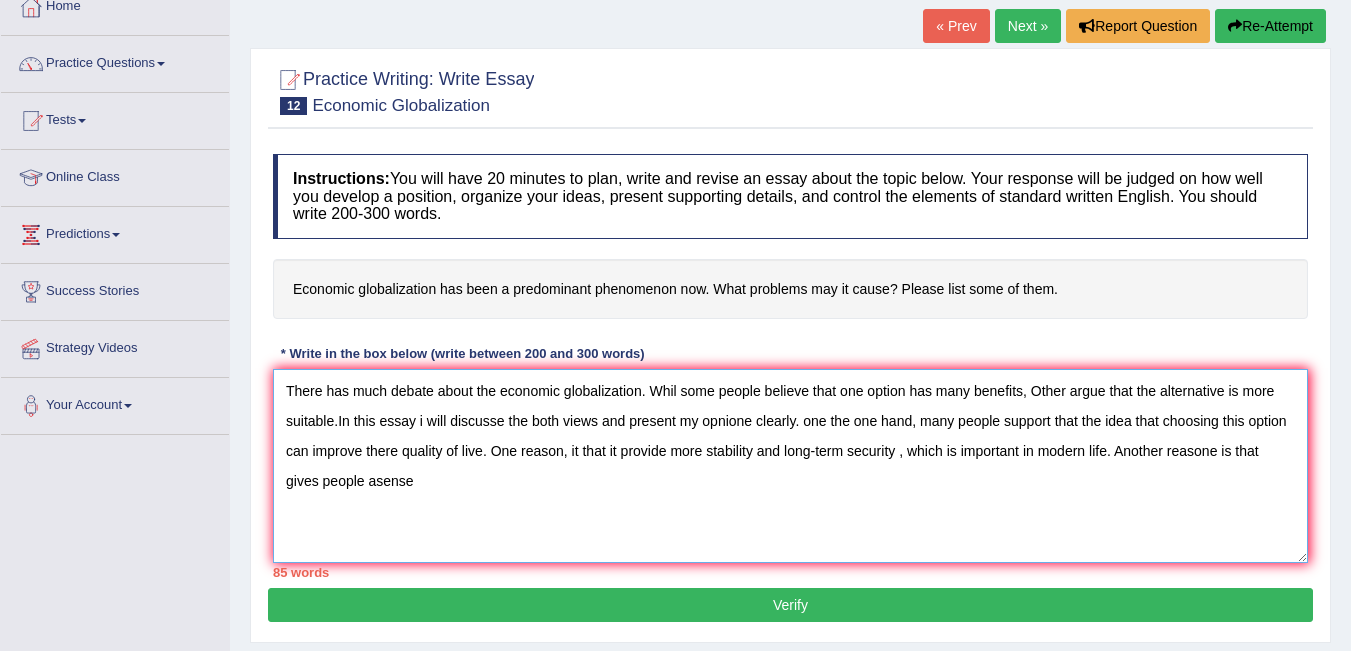 click on "There has much debate about the economic globalization. Whil some people believe that one option has many benefits, Other argue that the alternative is more suitable.In this essay i will discusse the both views and present my opnione clearly. one the one hand, many people support that the idea that choosing this option can improve there quality of live. One reason, it that it provide more stability and long-term security , which is important in modern life. Another reasone is that gives people asense" at bounding box center (790, 466) 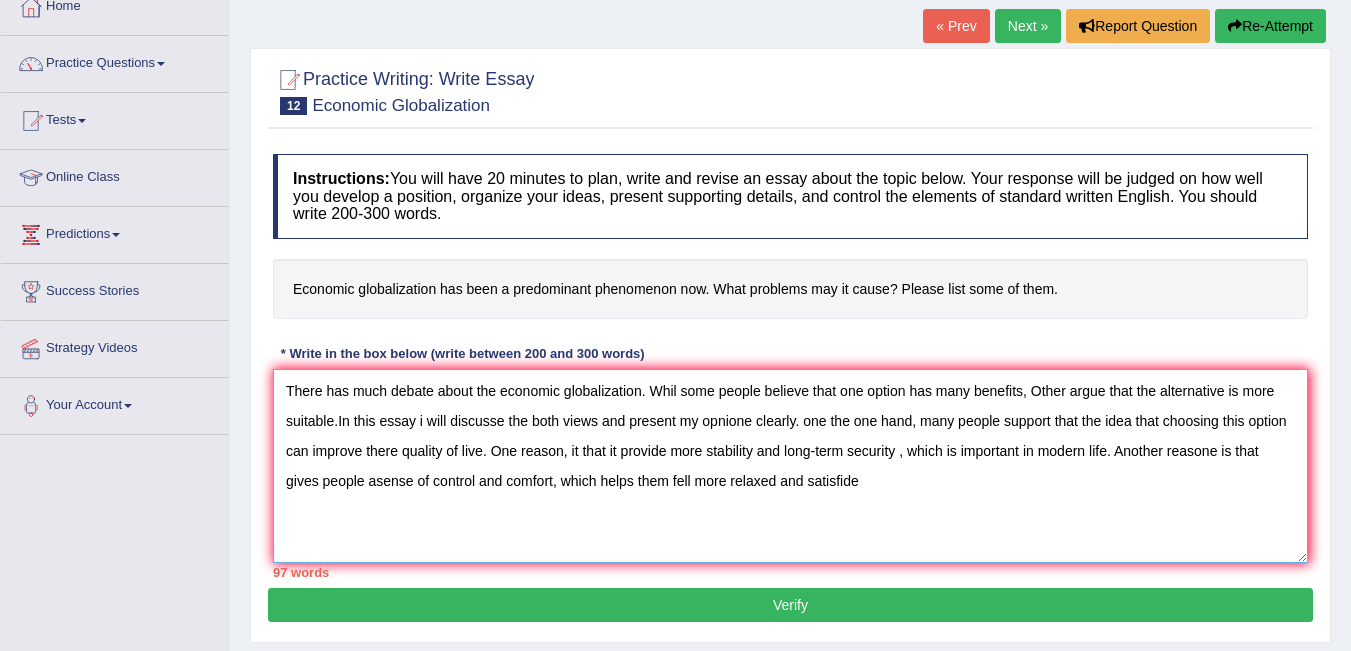 click on "There has much debate about the economic globalization. Whil some people believe that one option has many benefits, Other argue that the alternative is more suitable.In this essay i will discusse the both views and present my opnione clearly. one the one hand, many people support that the idea that choosing this option can improve there quality of live. One reason, it that it provide more stability and long-term security , which is important in modern life. Another reasone is that gives people asense of control and comfort, which helps them fell more relaxed and satisfide" at bounding box center (790, 466) 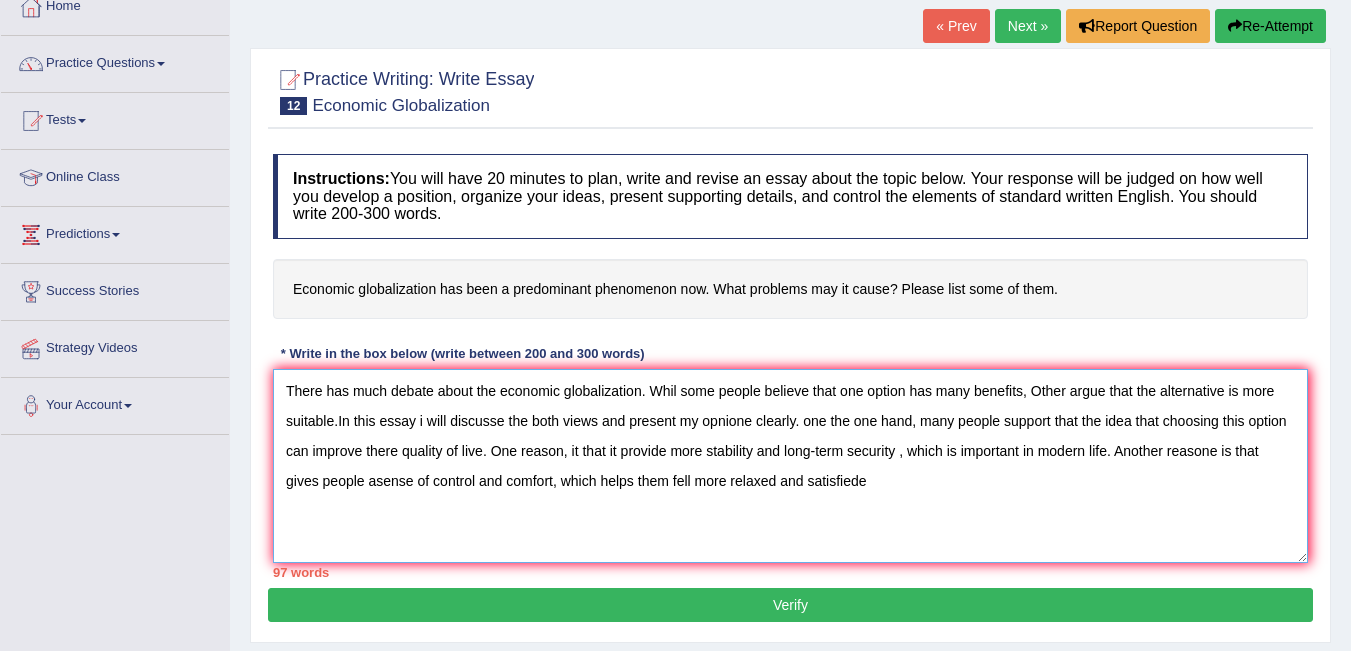 click on "There has much debate about the economic globalization. Whil some people believe that one option has many benefits, Other argue that the alternative is more suitable.In this essay i will discusse the both views and present my opnione clearly. one the one hand, many people support that the idea that choosing this option can improve there quality of live. One reason, it that it provide more stability and long-term security , which is important in modern life. Another reasone is that gives people asense of control and comfort, which helps them fell more relaxed and satisfiede" at bounding box center [790, 466] 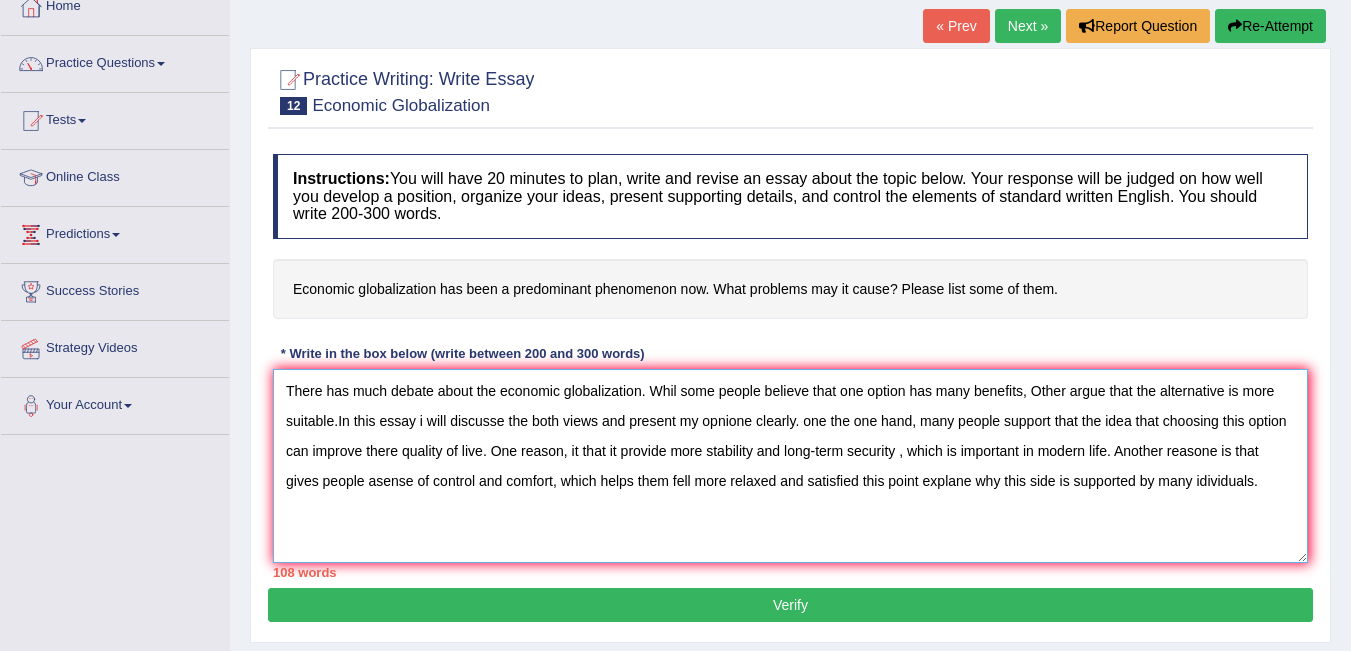 click on "There has much debate about the economic globalization. Whil some people believe that one option has many benefits, Other argue that the alternative is more suitable.In this essay i will discusse the both views and present my opnione clearly. one the one hand, many people support that the idea that choosing this option can improve there quality of live. One reason, it that it provide more stability and long-term security , which is important in modern life. Another reasone is that gives people asense of control and comfort, which helps them fell more relaxed and satisfied this point explane why this side is supported by many idividuals." at bounding box center (790, 466) 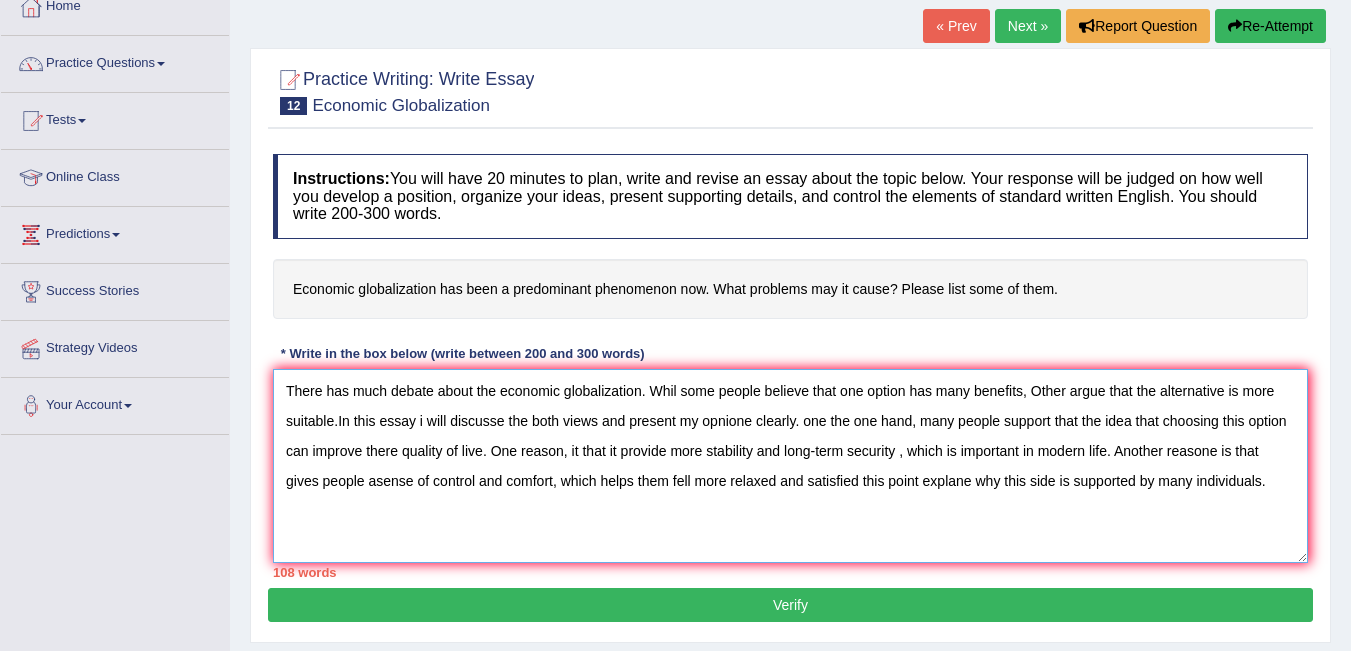 click on "There has much debate about the economic globalization. Whil some people believe that one option has many benefits, Other argue that the alternative is more suitable.In this essay i will discusse the both views and present my opnione clearly. one the one hand, many people support that the idea that choosing this option can improve there quality of live. One reason, it that it provide more stability and long-term security , which is important in modern life. Another reasone is that gives people asense of control and comfort, which helps them fell more relaxed and satisfied this point explane why this side is supported by many individuals." at bounding box center [790, 466] 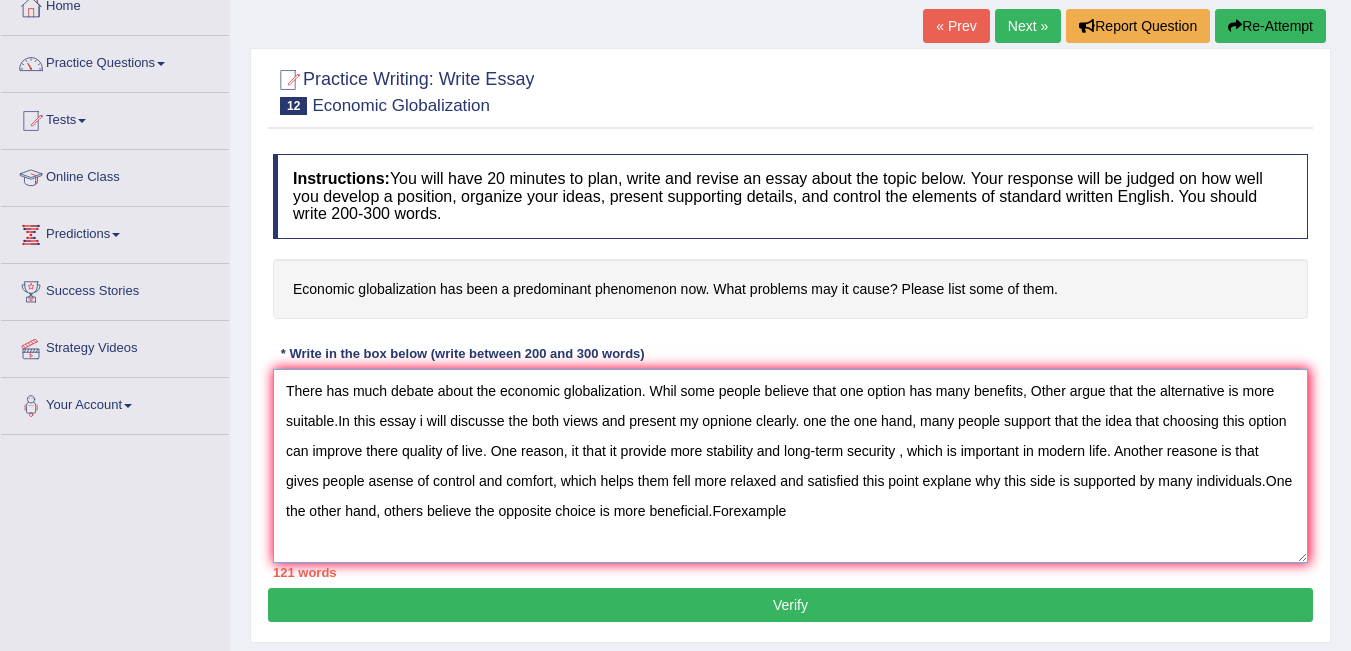 click on "There has much debate about the economic globalization. Whil some people believe that one option has many benefits, Other argue that the alternative is more suitable.In this essay i will discusse the both views and present my opnione clearly. one the one hand, many people support that the idea that choosing this option can improve there quality of live. One reason, it that it provide more stability and long-term security , which is important in modern life. Another reasone is that gives people asense of control and comfort, which helps them fell more relaxed and satisfied this point explane why this side is supported by many individuals.One the other hand, others believe the opposite choice is more beneficial.Forexample" at bounding box center [790, 466] 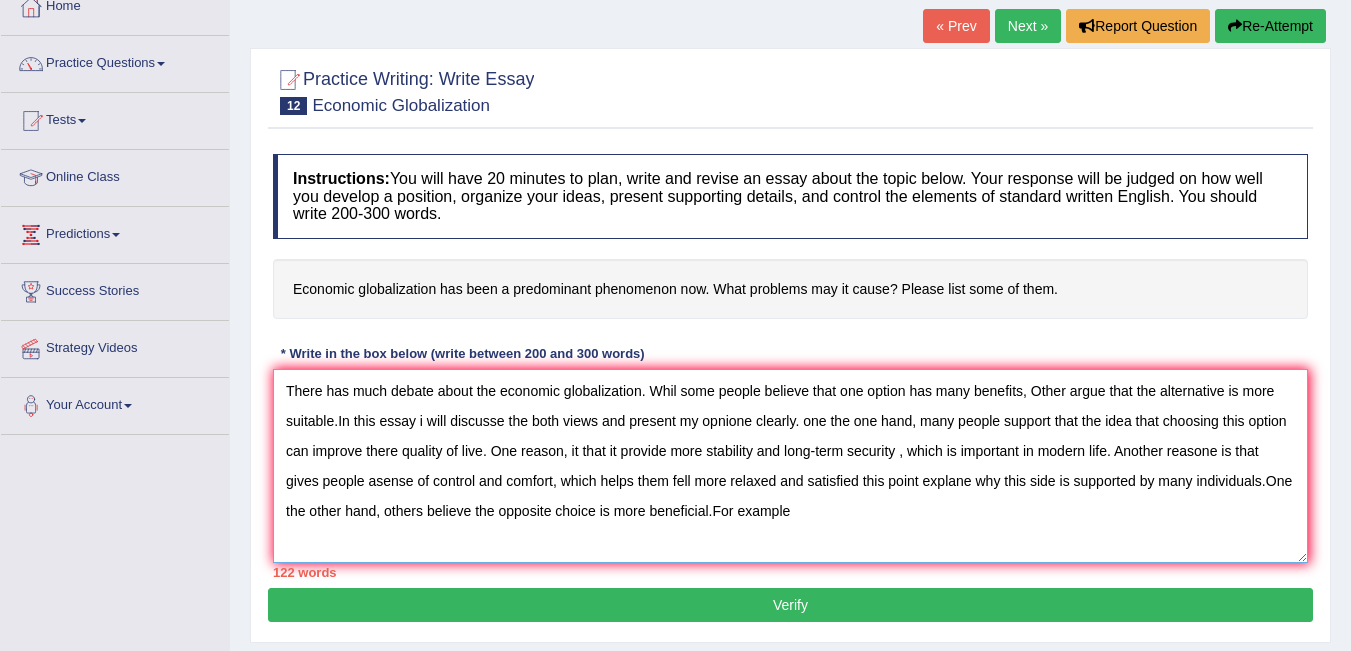 click on "There has much debate about the economic globalization. Whil some people believe that one option has many benefits, Other argue that the alternative is more suitable.In this essay i will discusse the both views and present my opnione clearly. one the one hand, many people support that the idea that choosing this option can improve there quality of live. One reason, it that it provide more stability and long-term security , which is important in modern life. Another reasone is that gives people asense of control and comfort, which helps them fell more relaxed and satisfied this point explane why this side is supported by many individuals.One the other hand, others believe the opposite choice is more beneficial.For example" at bounding box center (790, 466) 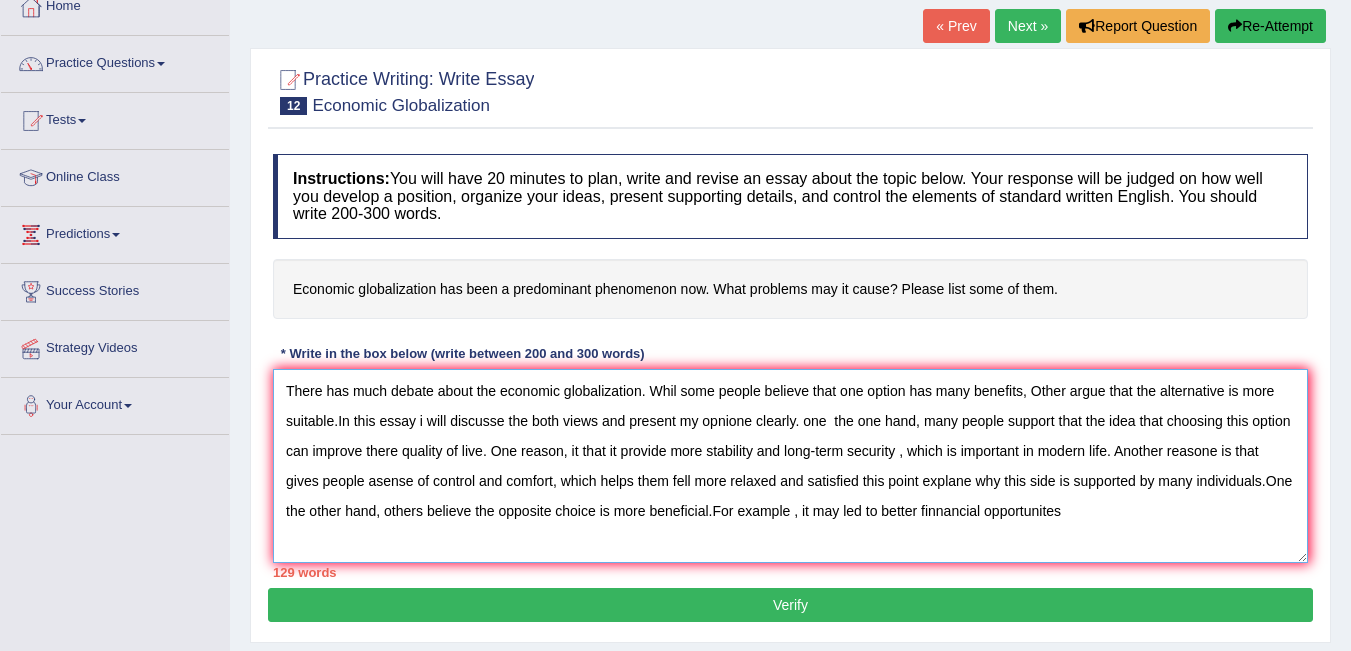 click on "There has much debate about the economic globalization. Whil some people believe that one option has many benefits, Other argue that the alternative is more suitable.In this essay i will discusse the both views and present my opnione clearly. one  the one hand, many people support that the idea that choosing this option can improve there quality of live. One reason, it that it provide more stability and long-term security , which is important in modern life. Another reasone is that gives people asense of control and comfort, which helps them fell more relaxed and satisfied this point explane why this side is supported by many individuals.One the other hand, others believe the opposite choice is more beneficial.For example , it may led to better finnancial opportunites" at bounding box center (790, 466) 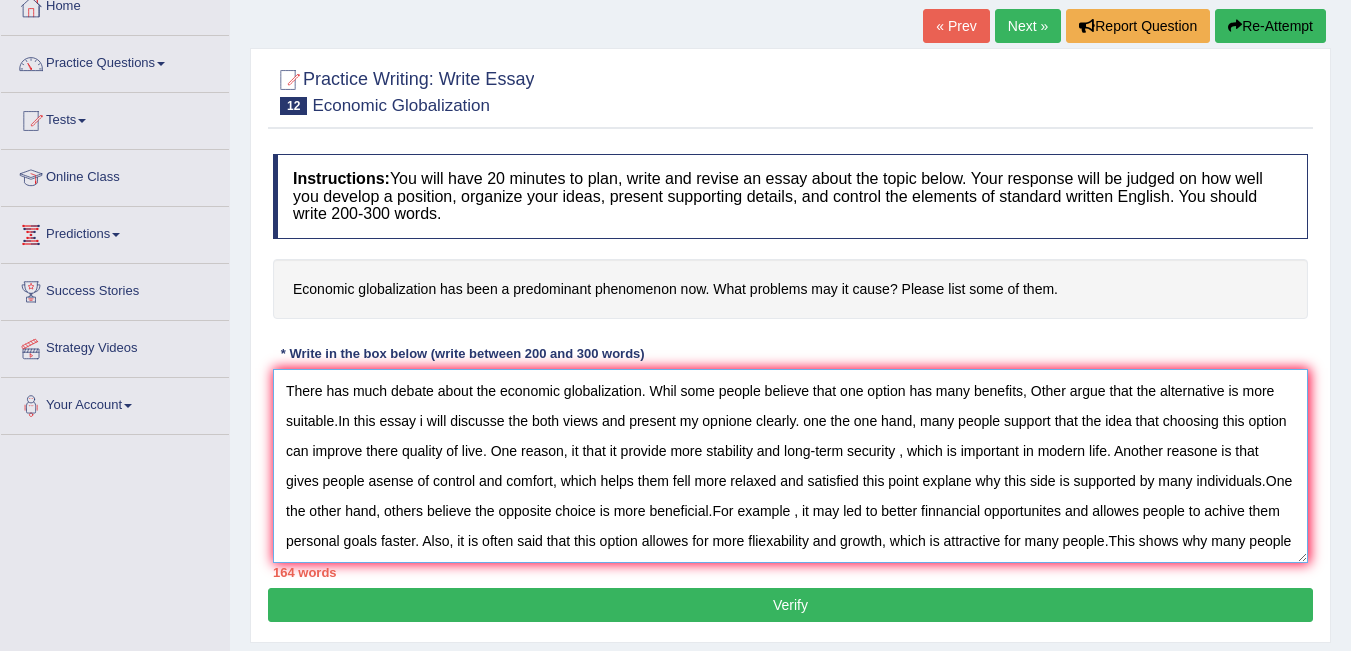 scroll, scrollTop: 17, scrollLeft: 0, axis: vertical 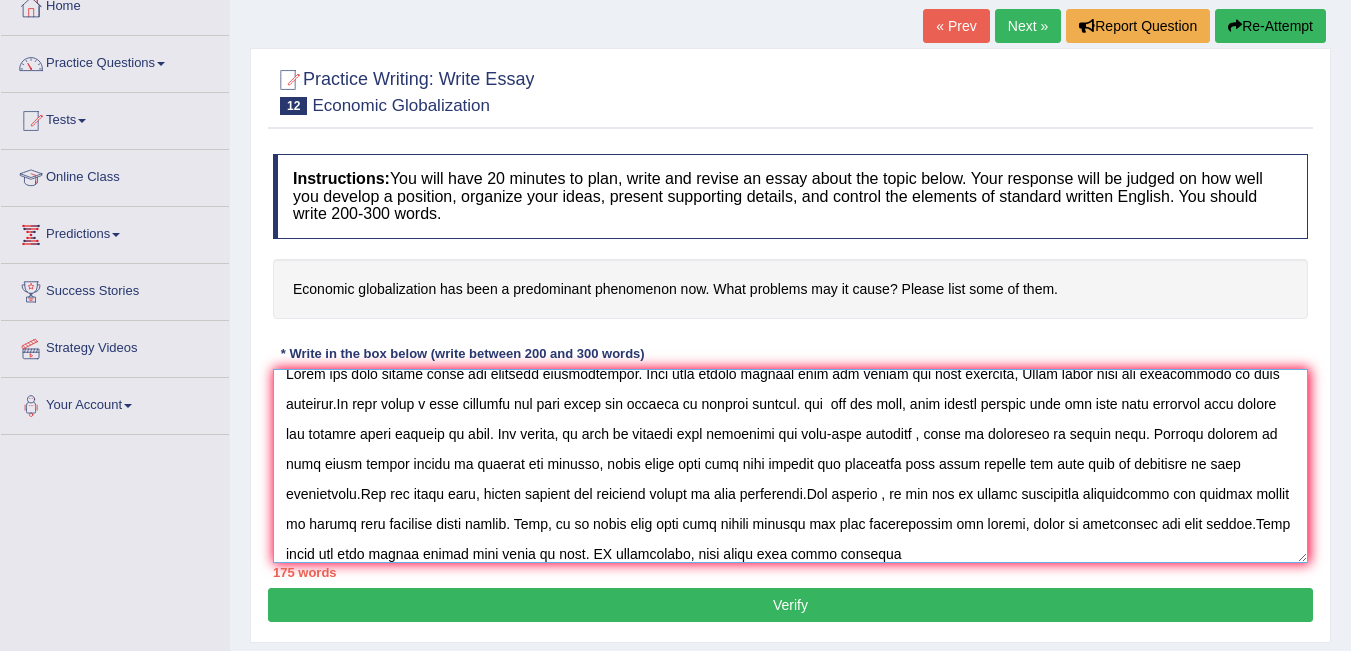 click at bounding box center [790, 466] 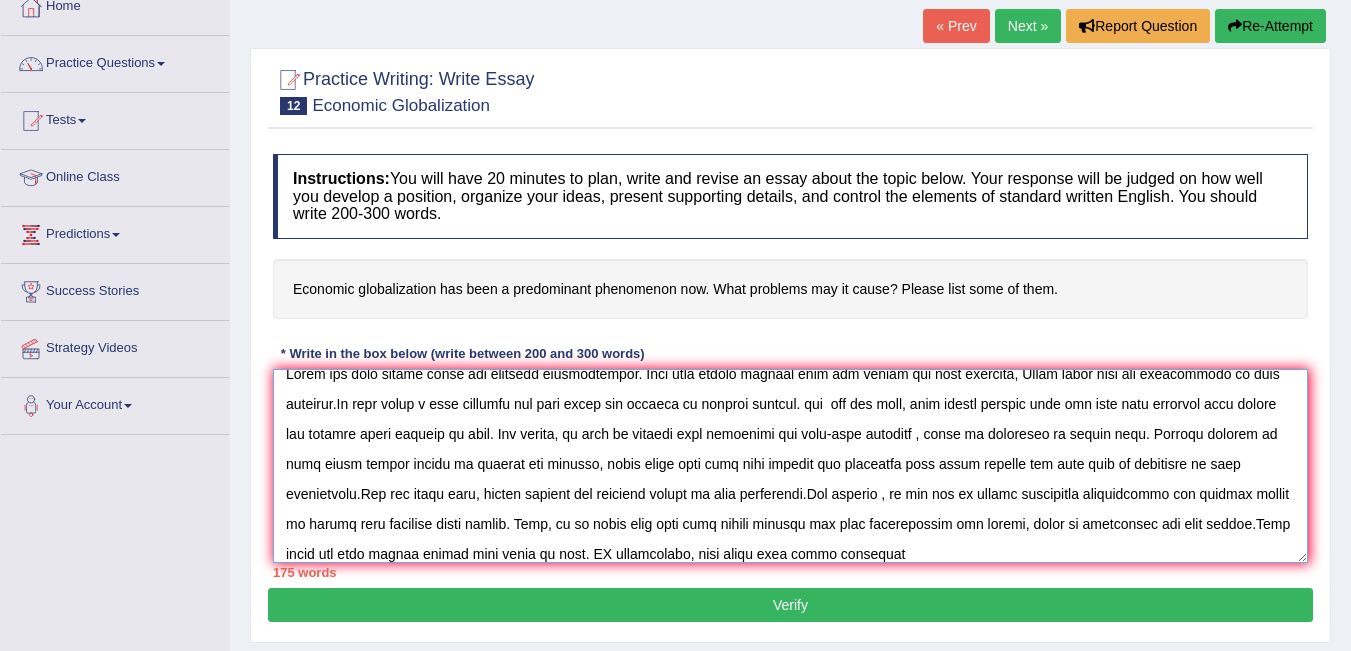 click at bounding box center (790, 466) 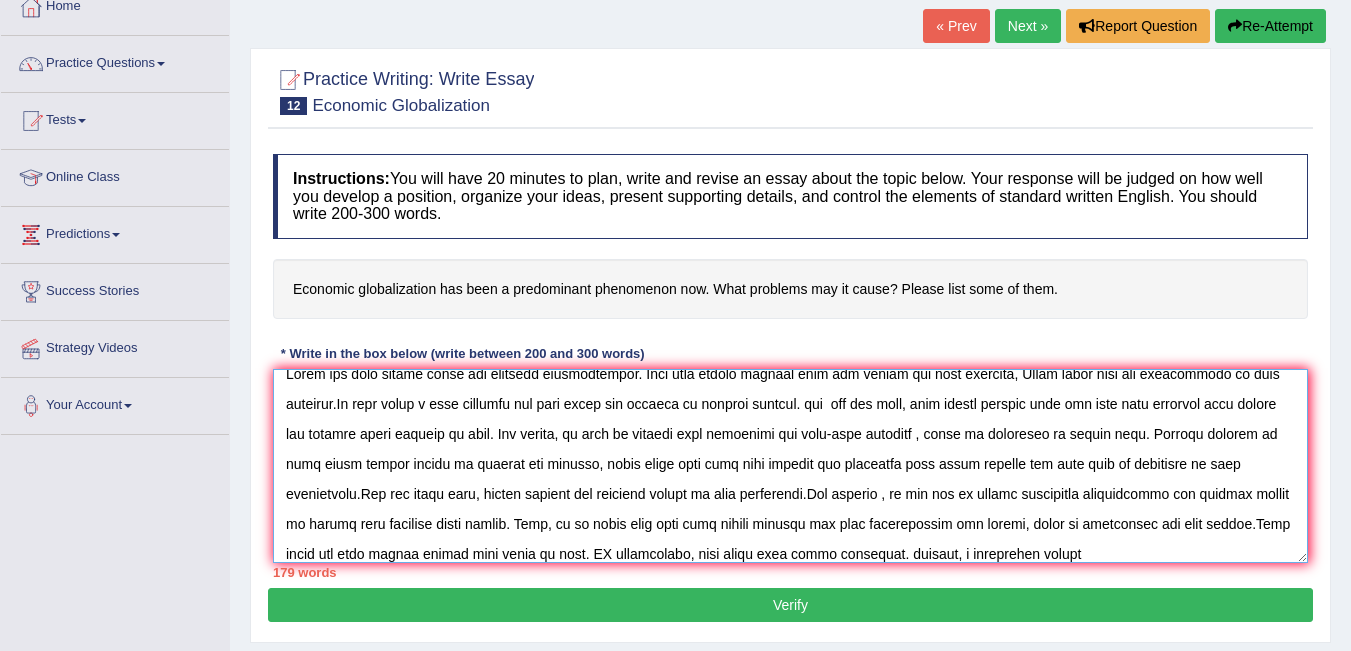 click at bounding box center (790, 466) 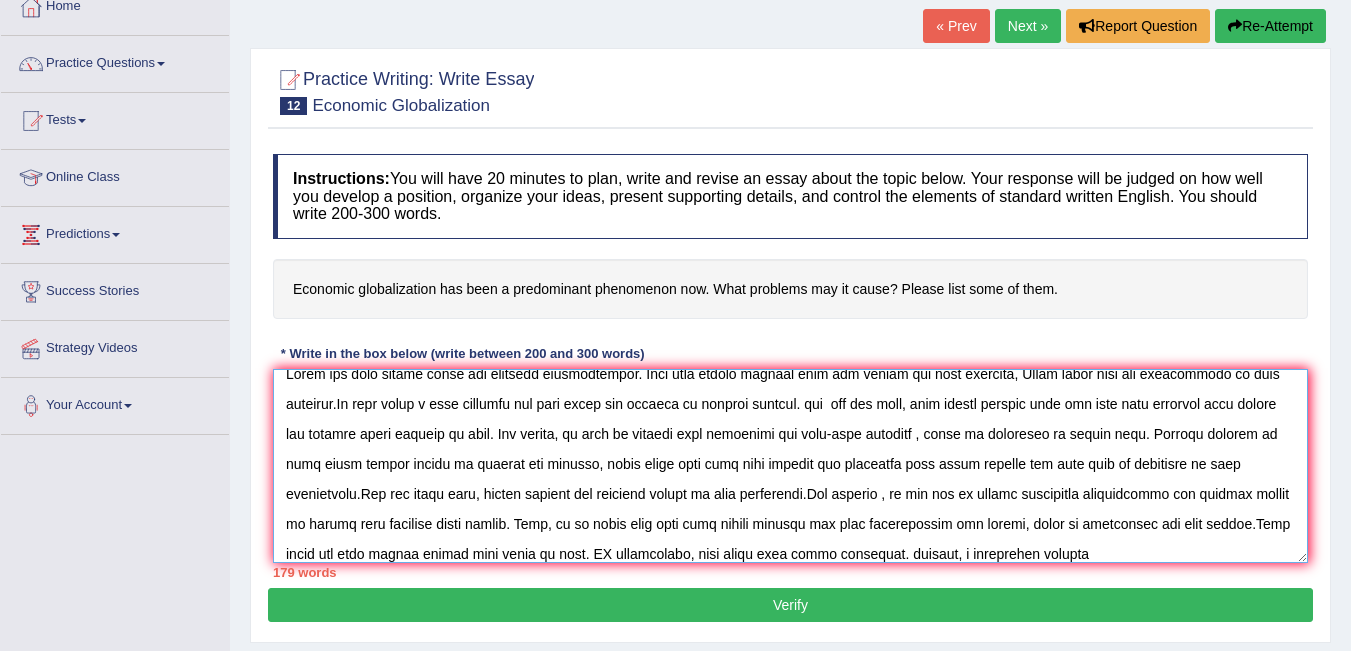 click at bounding box center (790, 466) 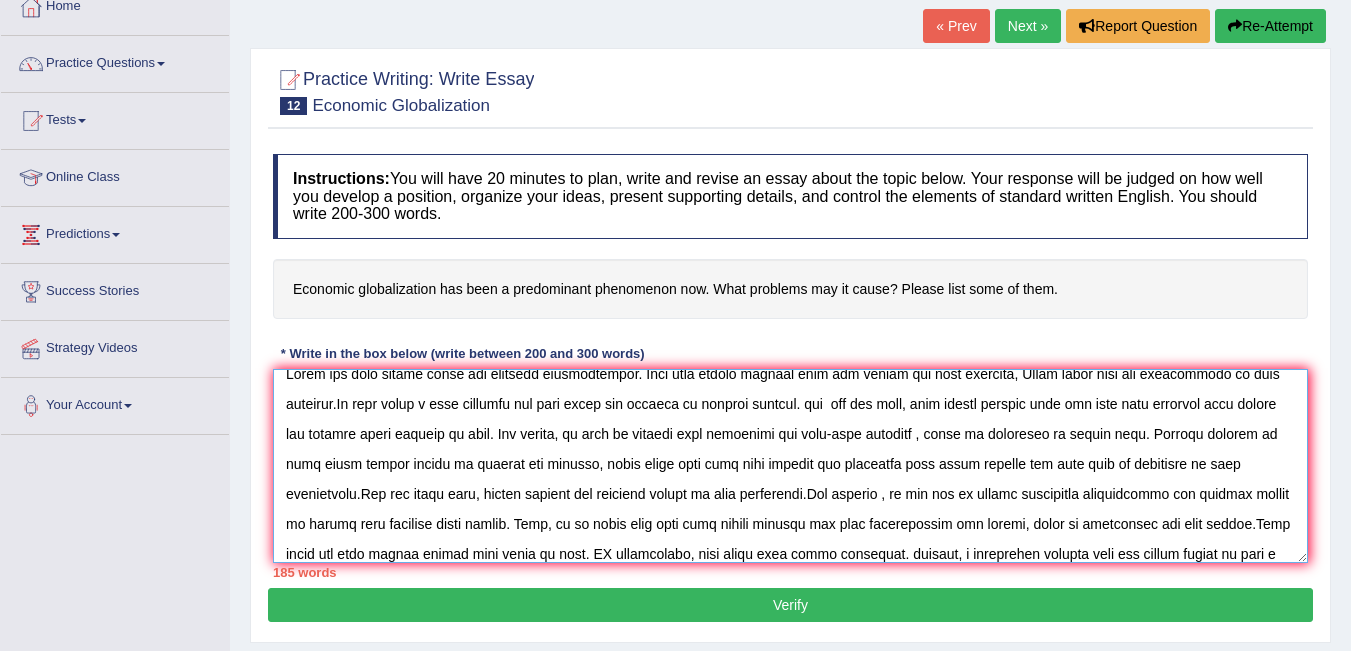 scroll, scrollTop: 47, scrollLeft: 0, axis: vertical 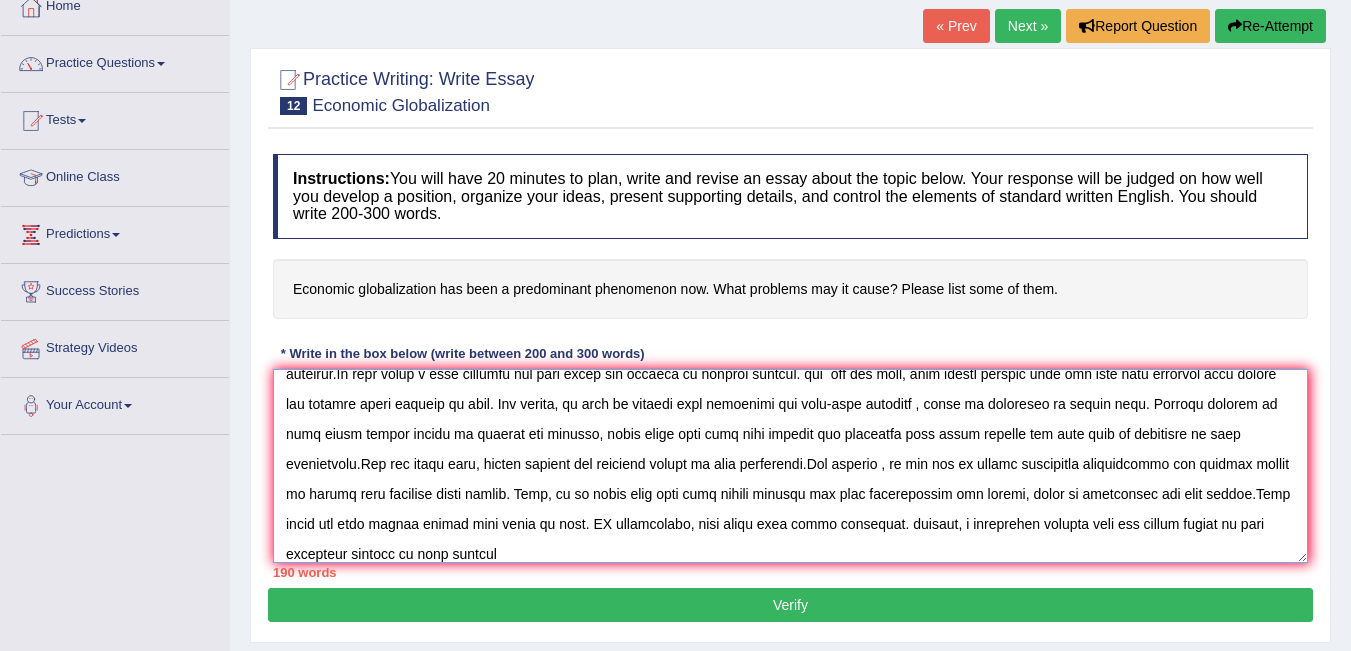 click at bounding box center (790, 466) 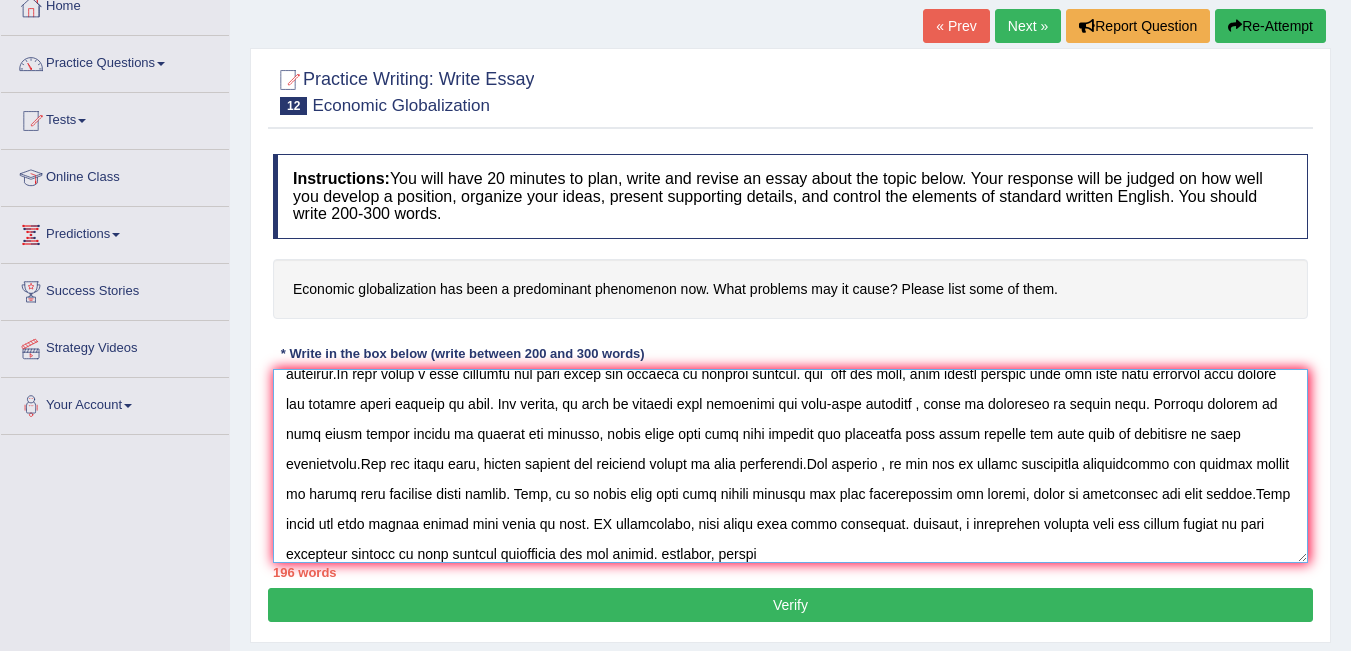 click at bounding box center [790, 466] 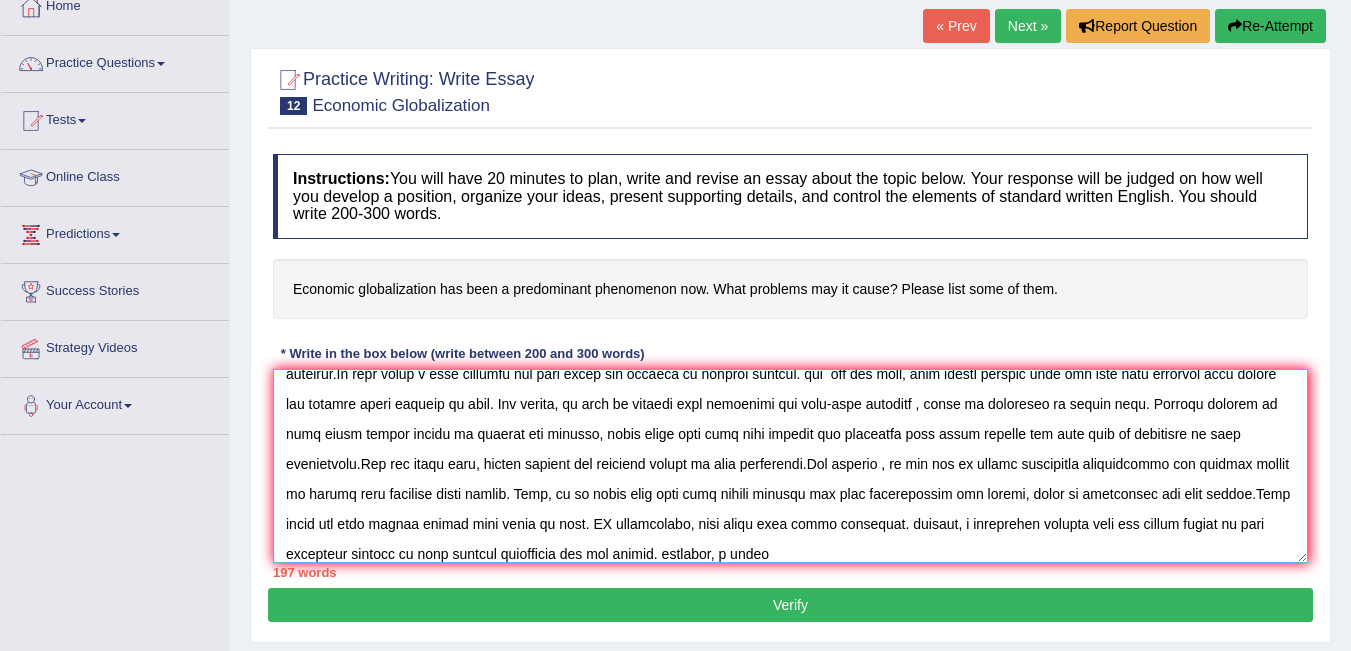 click at bounding box center (790, 466) 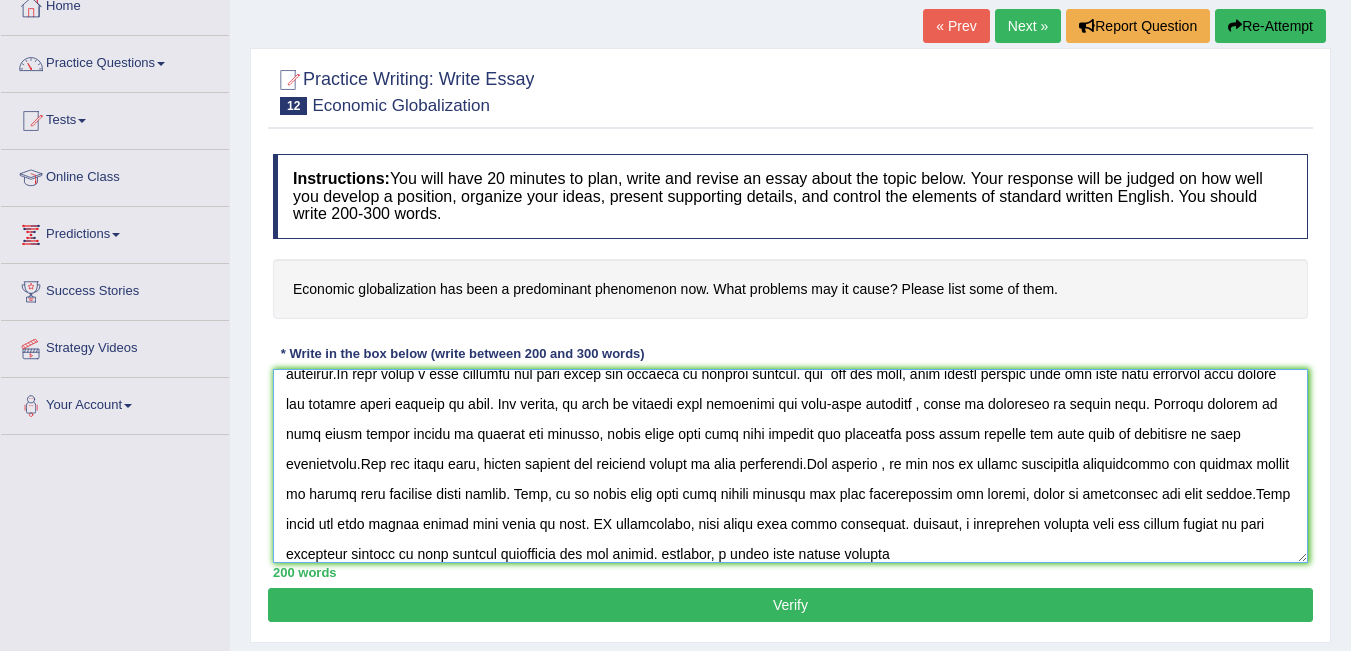 click at bounding box center (790, 466) 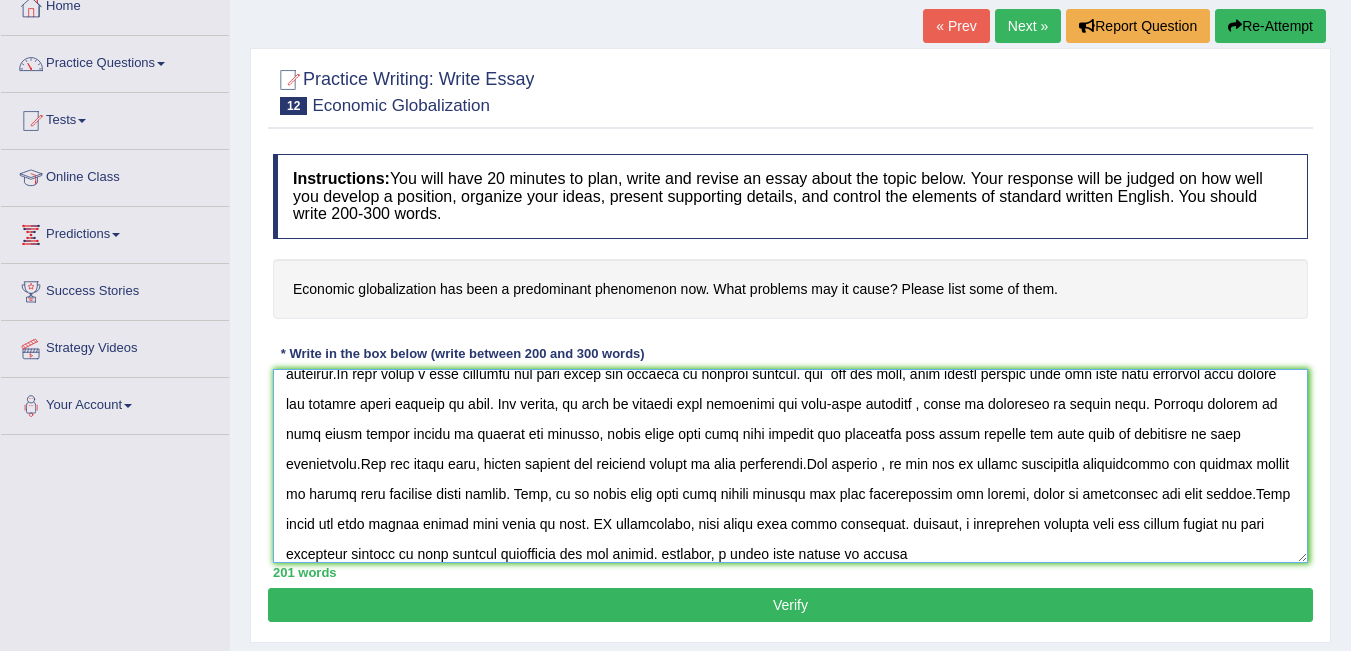 click at bounding box center [790, 466] 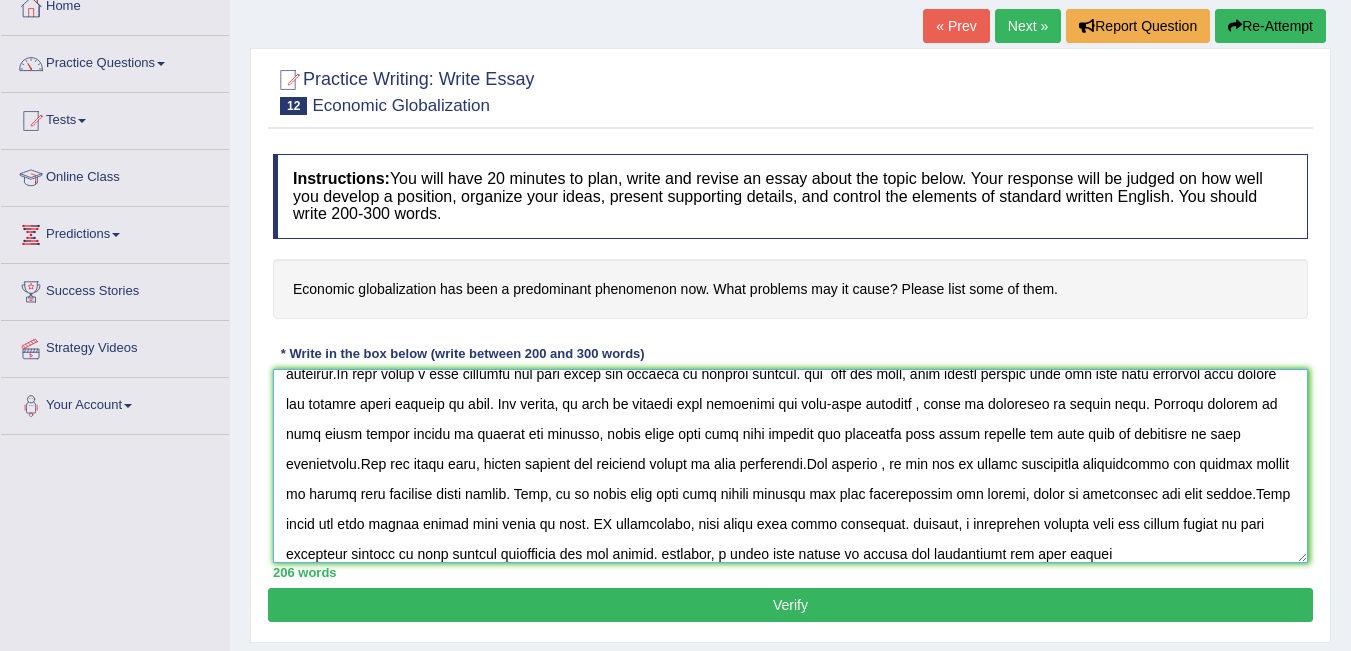 click at bounding box center [790, 466] 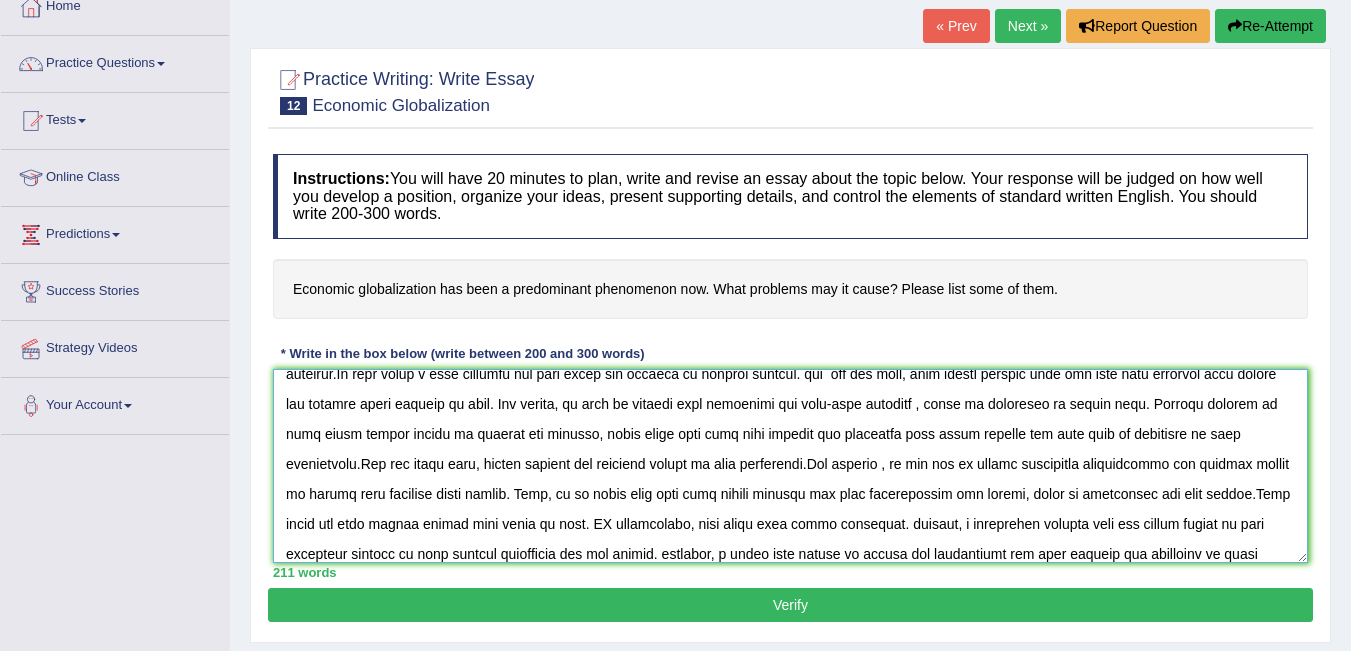 scroll, scrollTop: 7, scrollLeft: 0, axis: vertical 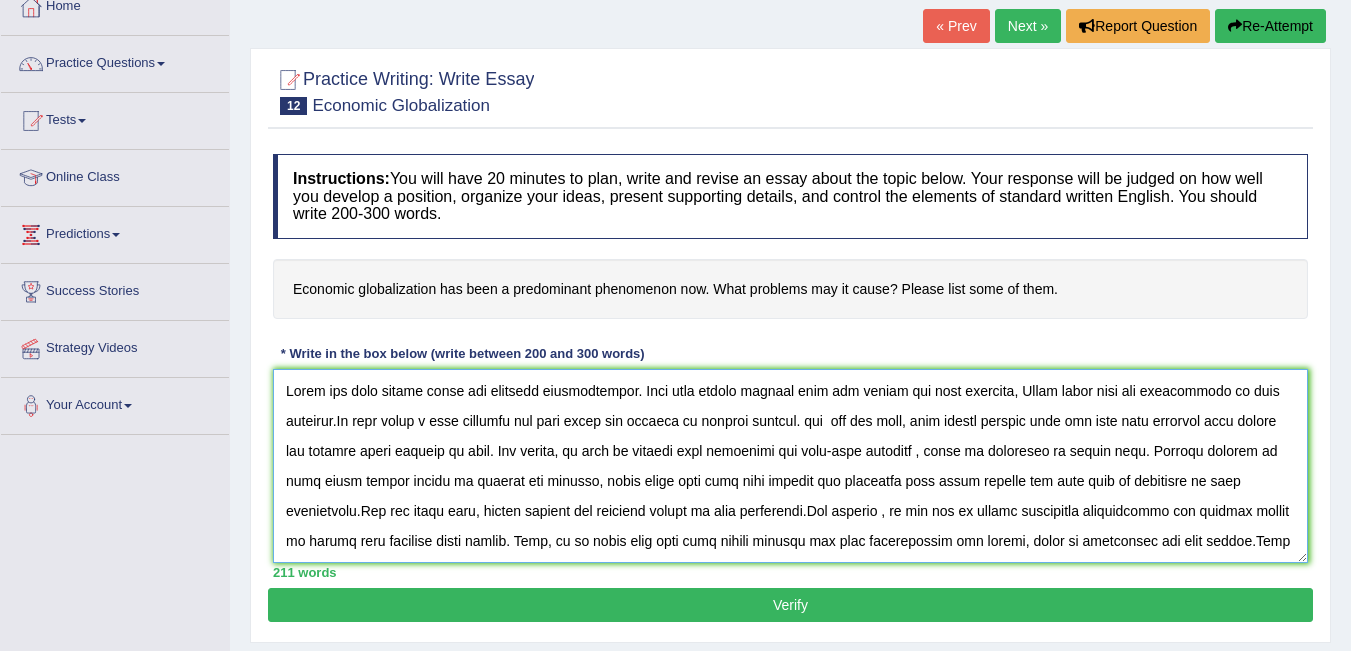 type on "There has much debate about the economic globalization. Whil some people believe that one option has many benefits, Other argue that the alternative is more suitable.In this essay i will discusse the both views and present my opnione clearly. one  the one hand, many people support that the idea that choosing this option can improve there quality of live. One reason, it that it provide more stability and long-term security , which is important in modern life. Another reasone is that gives people asense of control and comfort, which helps them fell more relaxed and satisfied this point explane why this side is supported by many individuals.One the other hand, others believe the opposite choice is more beneficial.For example , it may led to better finnancial opportunites and allowes people to achive them personal goals faster. Also, it is often said that this option allowes for more fliexability and growth, which is attractive for many people.This shows why many people prefer this point of view. IN conclousio..." 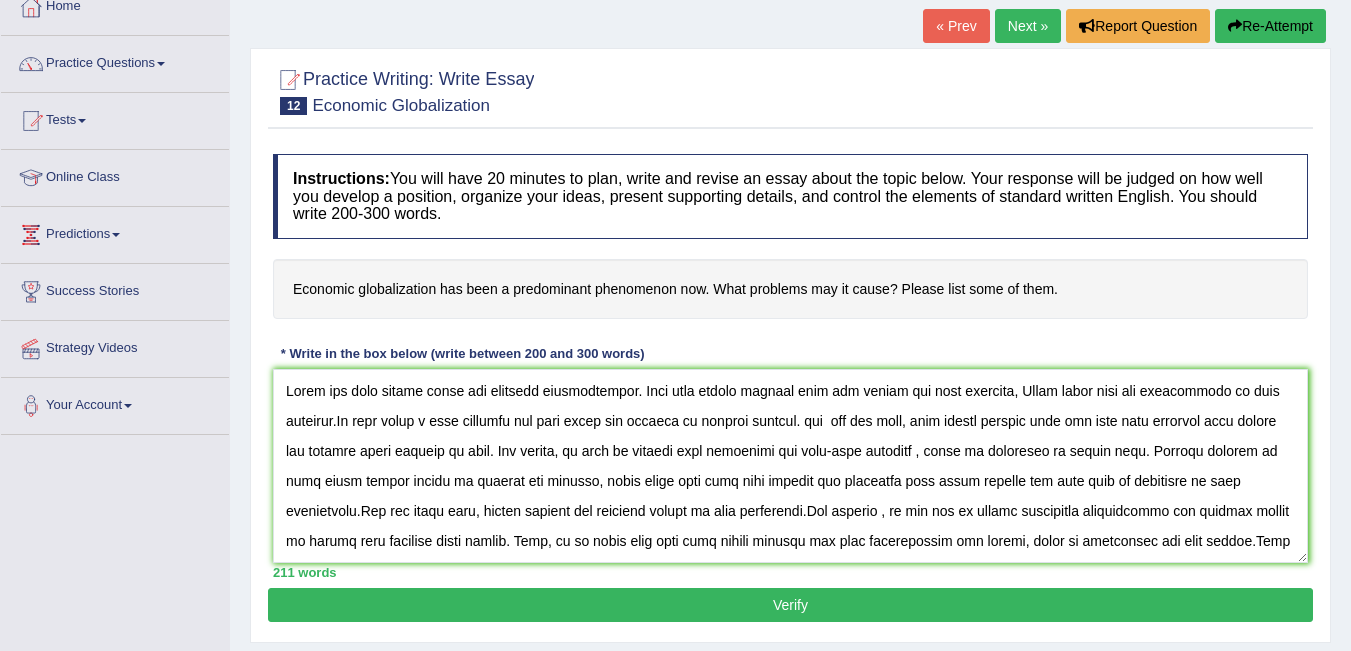 click on "Verify" at bounding box center (790, 605) 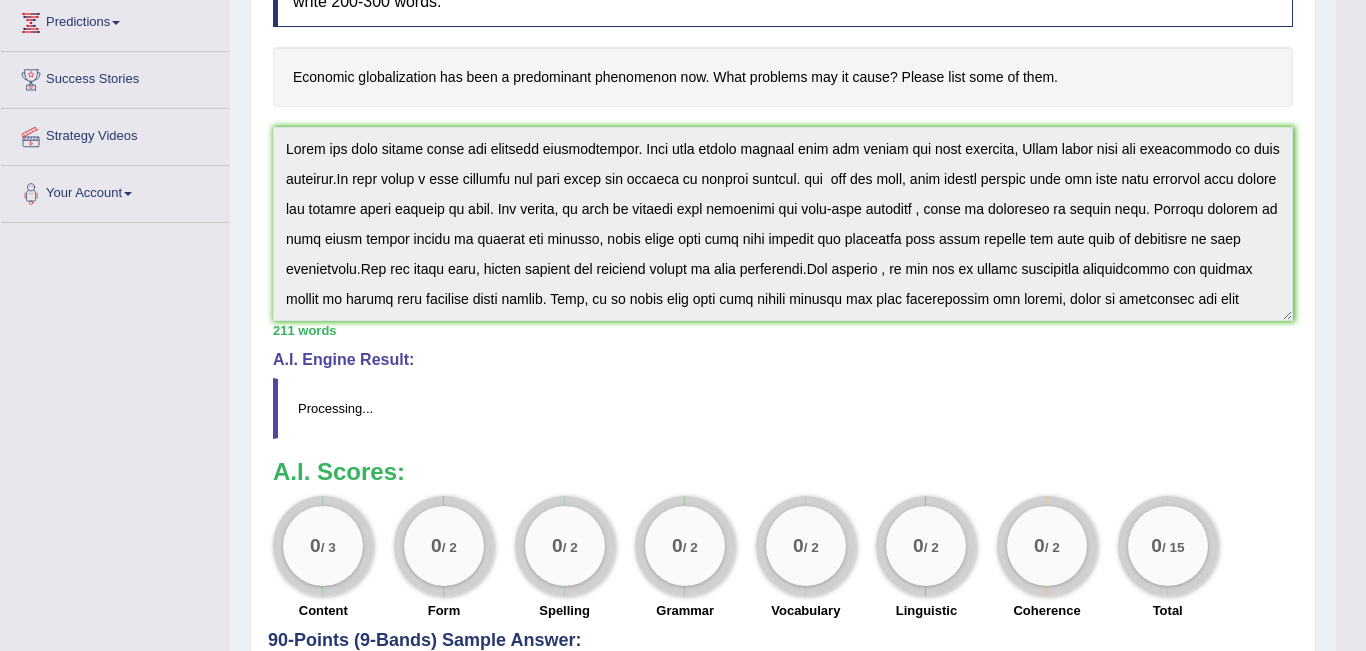click on "Toggle navigation
Home
Practice Questions   Speaking Practice Read Aloud
Repeat Sentence
Describe Image
Re-tell Lecture
Answer Short Question
Summarize Group Discussion
Respond To A Situation
Writing Practice  Summarize Written Text
Write Essay
Reading Practice  Reading & Writing: Fill In The Blanks
Choose Multiple Answers
Re-order Paragraphs
Fill In The Blanks
Choose Single Answer
Listening Practice  Summarize Spoken Text
Highlight Incorrect Words
Highlight Correct Summary
Select Missing Word
Choose Single Answer
Choose Multiple Answers
Fill In The Blanks
Write From Dictation
Pronunciation
Tests
Take Mock Test" at bounding box center [683, -7] 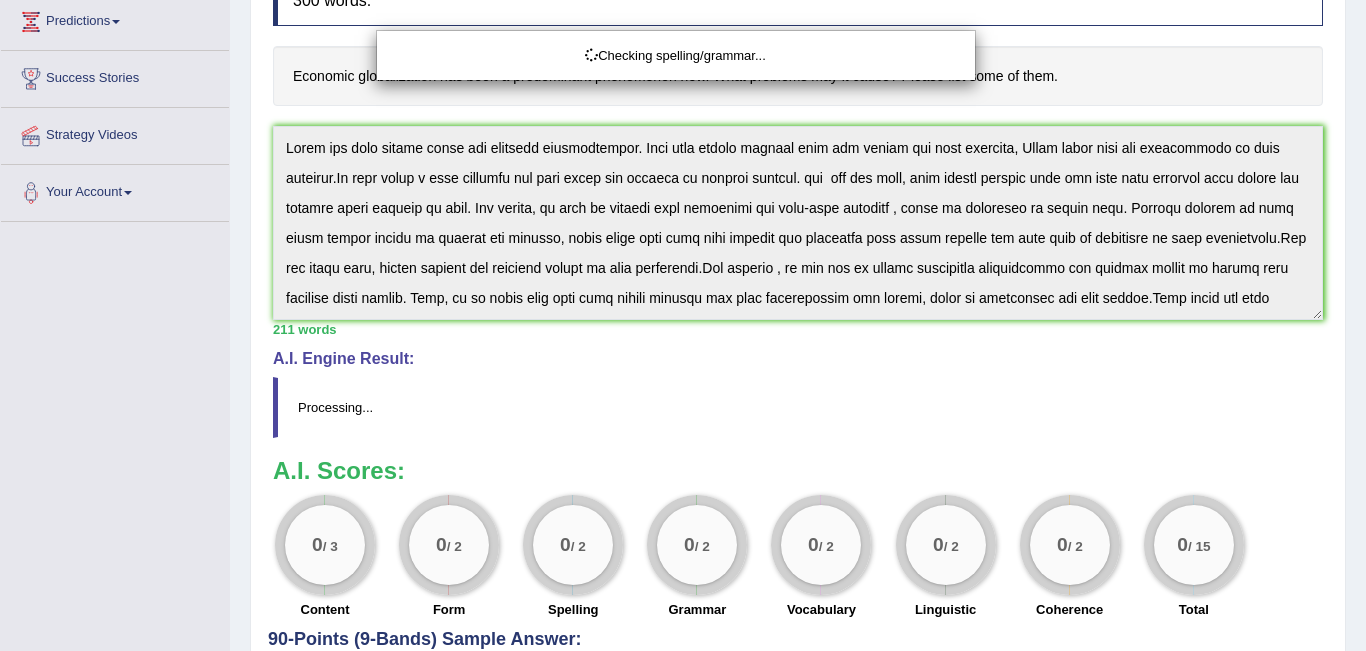 click on "Toggle navigation
Home
Practice Questions   Speaking Practice Read Aloud
Repeat Sentence
Describe Image
Re-tell Lecture
Answer Short Question
Summarize Group Discussion
Respond To A Situation
Writing Practice  Summarize Written Text
Write Essay
Reading Practice  Reading & Writing: Fill In The Blanks
Choose Multiple Answers
Re-order Paragraphs
Fill In The Blanks
Choose Single Answer
Listening Practice  Summarize Spoken Text
Highlight Incorrect Words
Highlight Correct Summary
Select Missing Word
Choose Single Answer
Choose Multiple Answers
Fill In The Blanks
Write From Dictation
Pronunciation
Tests
Take Mock Test" at bounding box center (683, -8) 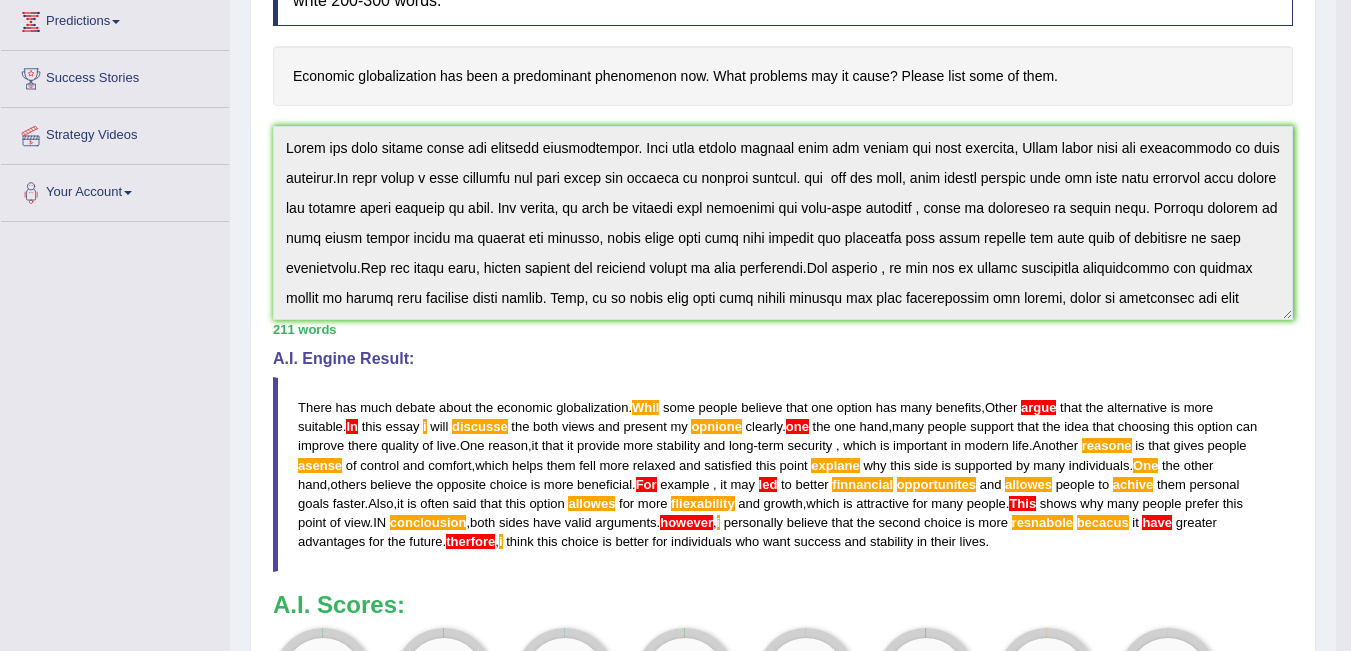 click on "Toggle navigation
Home
Practice Questions   Speaking Practice Read Aloud
Repeat Sentence
Describe Image
Re-tell Lecture
Answer Short Question
Summarize Group Discussion
Respond To A Situation
Writing Practice  Summarize Written Text
Write Essay
Reading Practice  Reading & Writing: Fill In The Blanks
Choose Multiple Answers
Re-order Paragraphs
Fill In The Blanks
Choose Single Answer
Listening Practice  Summarize Spoken Text
Highlight Incorrect Words
Highlight Correct Summary
Select Missing Word
Choose Single Answer
Choose Multiple Answers
Fill In The Blanks
Write From Dictation
Pronunciation
Tests
Take Mock Test" at bounding box center [675, -8] 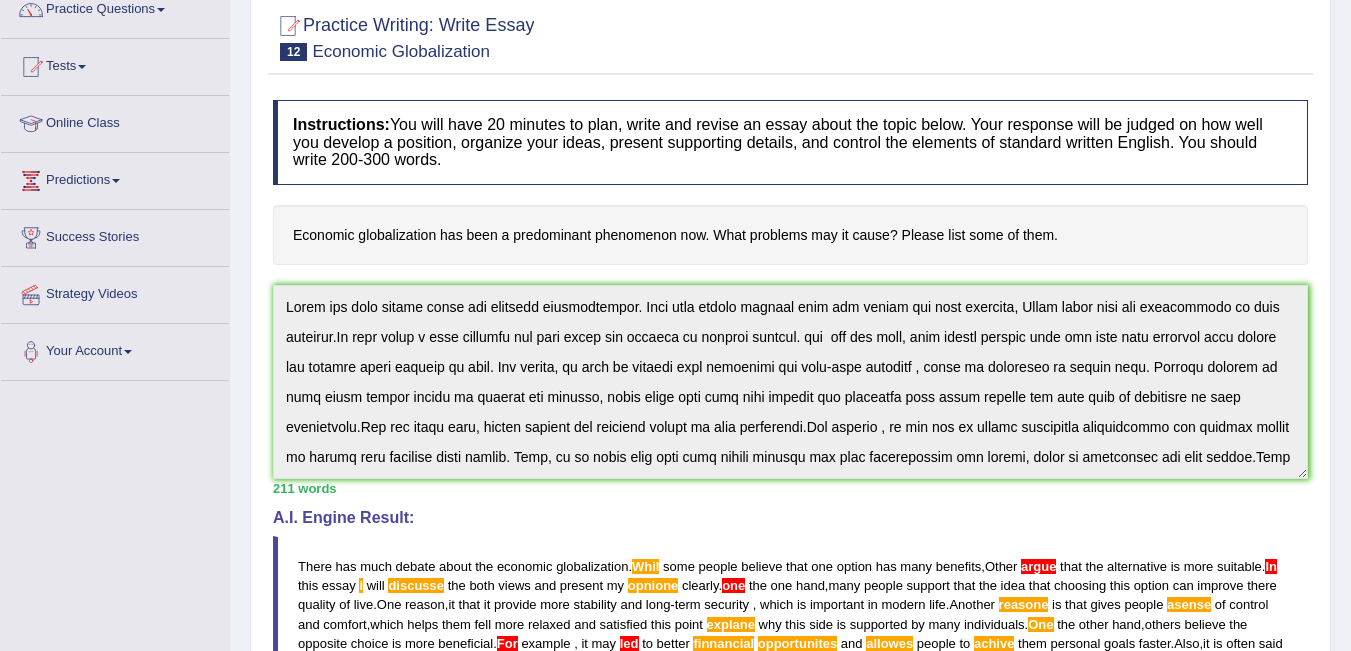 scroll, scrollTop: 213, scrollLeft: 0, axis: vertical 